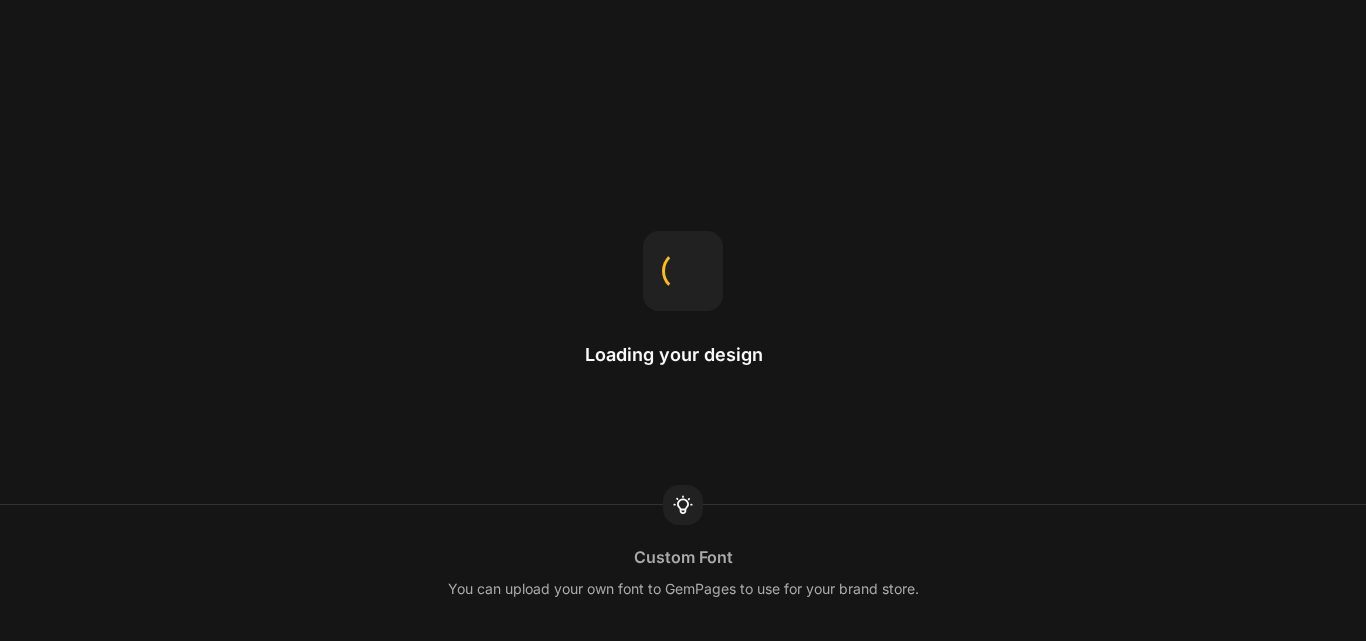 scroll, scrollTop: 0, scrollLeft: 0, axis: both 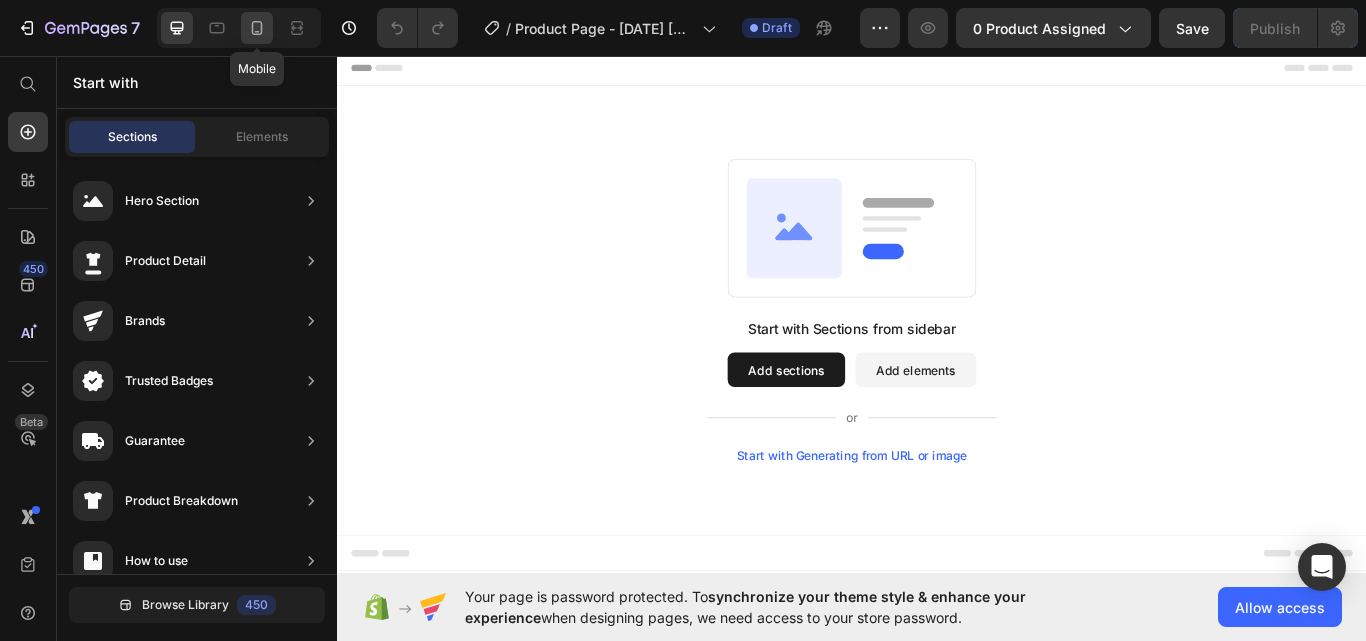 click 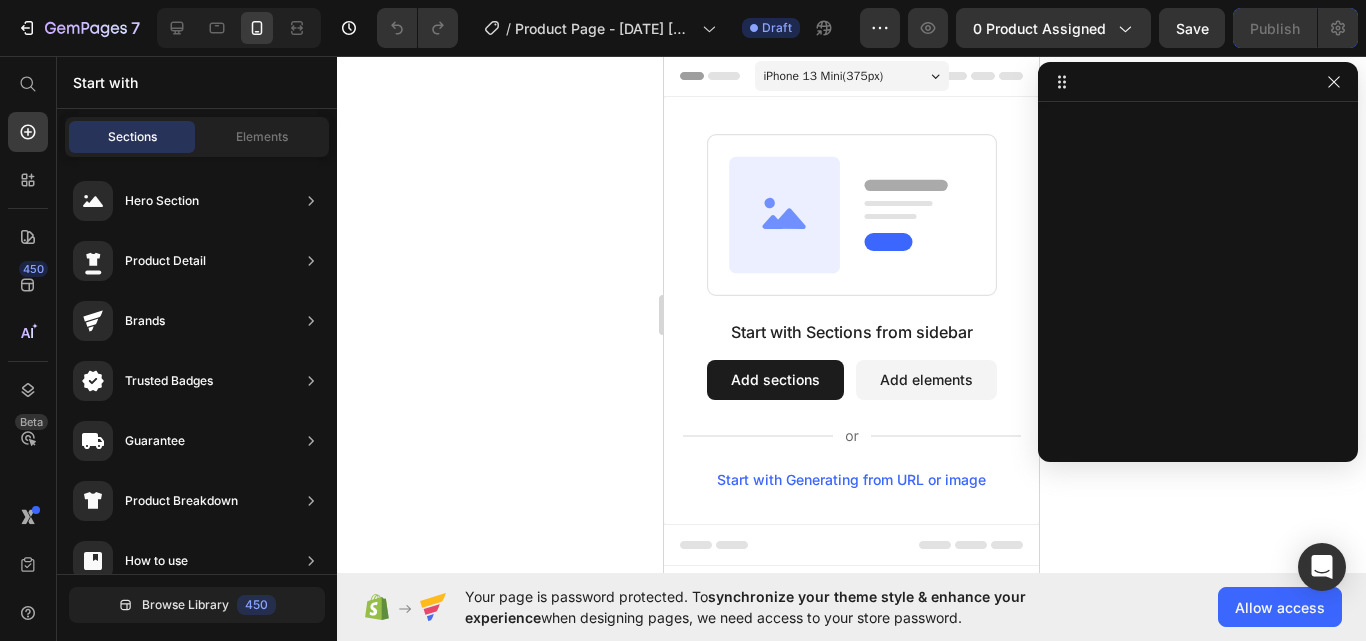 click on "Add sections" at bounding box center (775, 380) 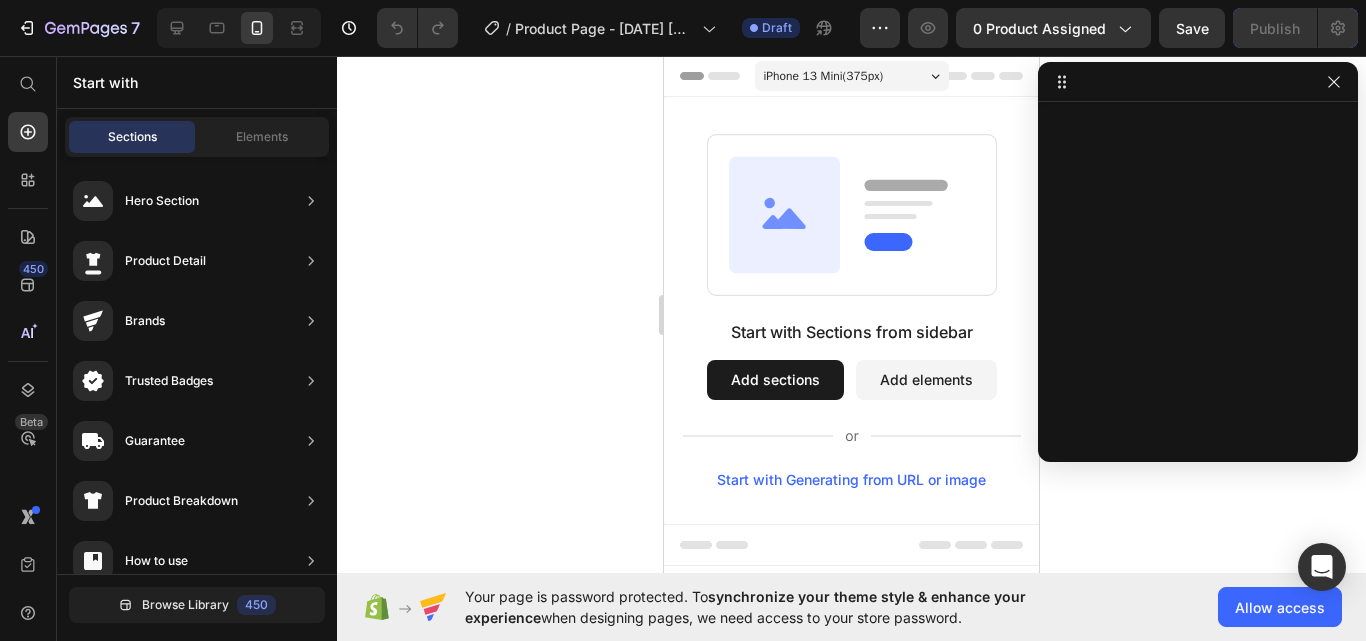 click 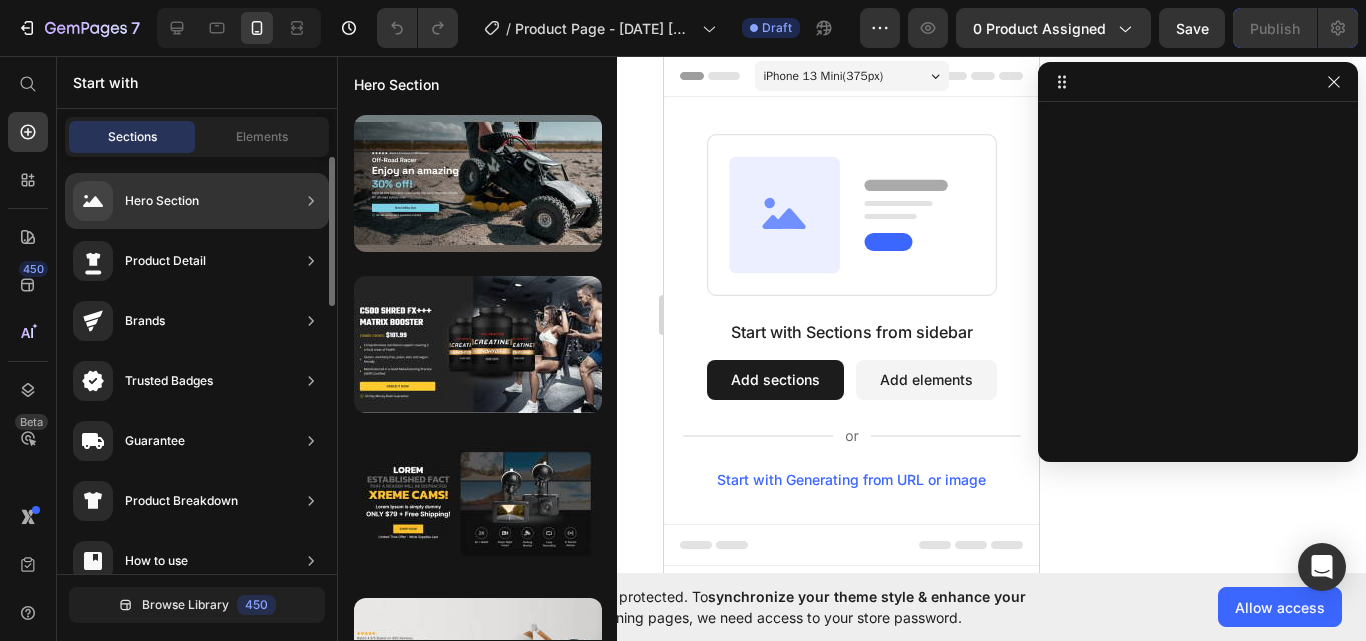 click on "Hero Section" 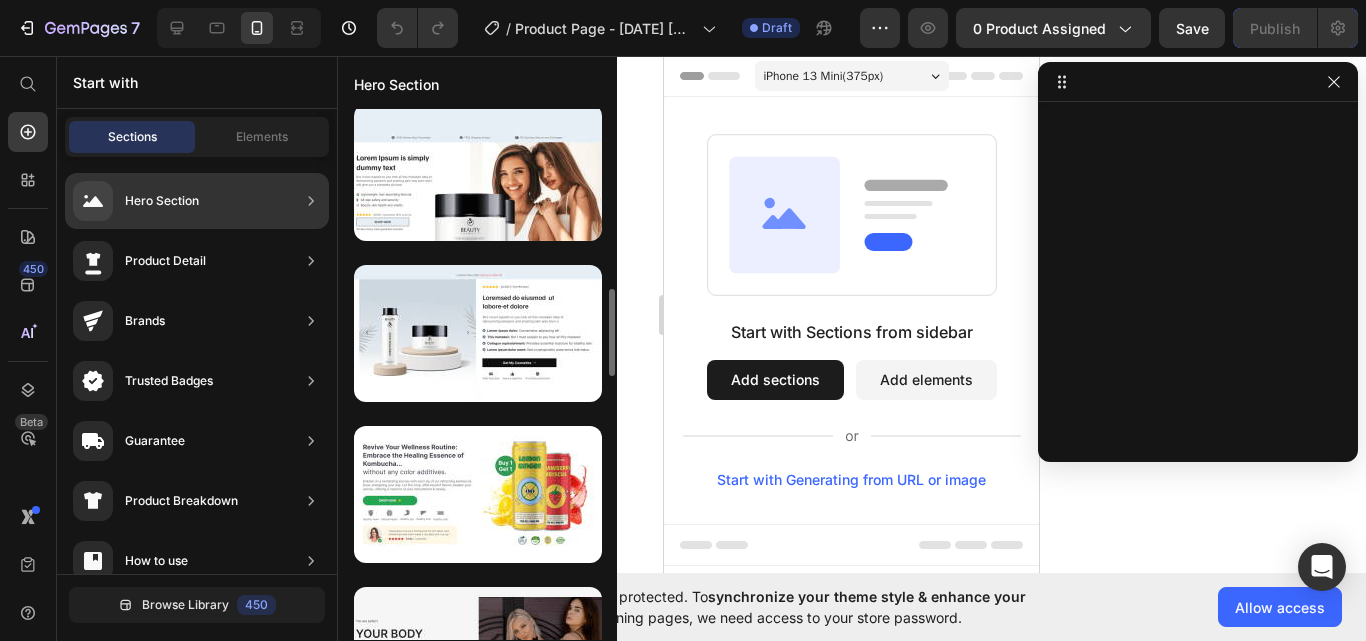 scroll, scrollTop: 1043, scrollLeft: 0, axis: vertical 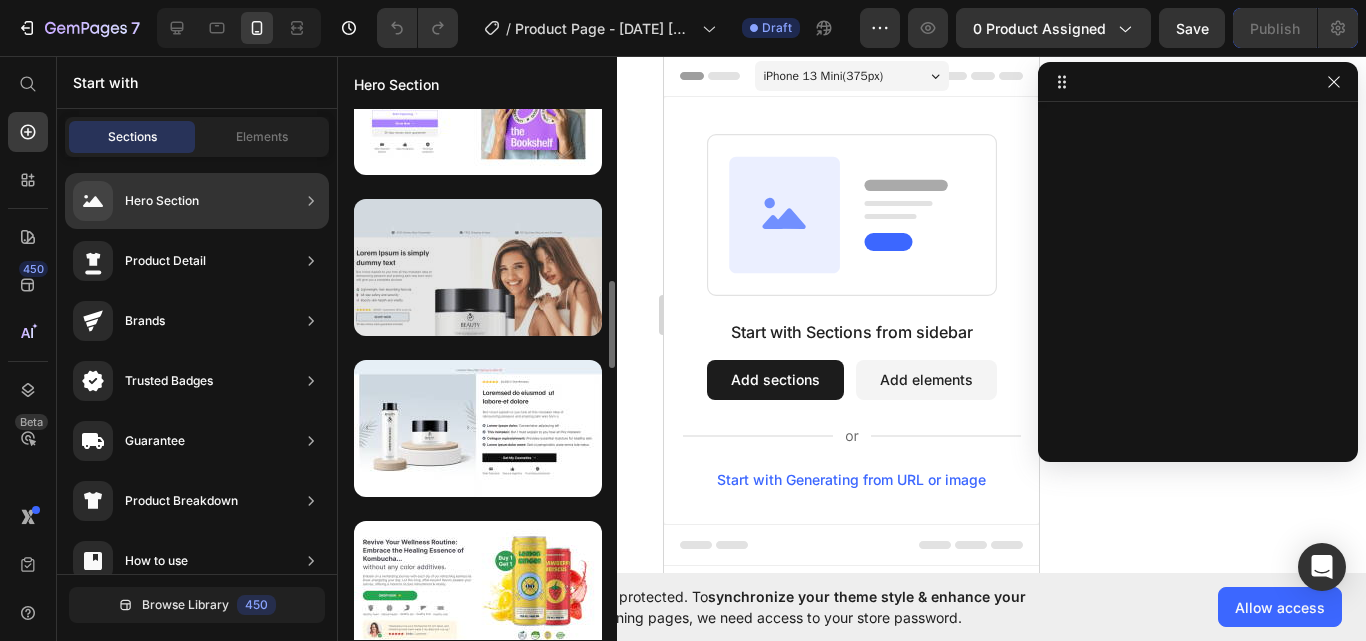click at bounding box center [478, 267] 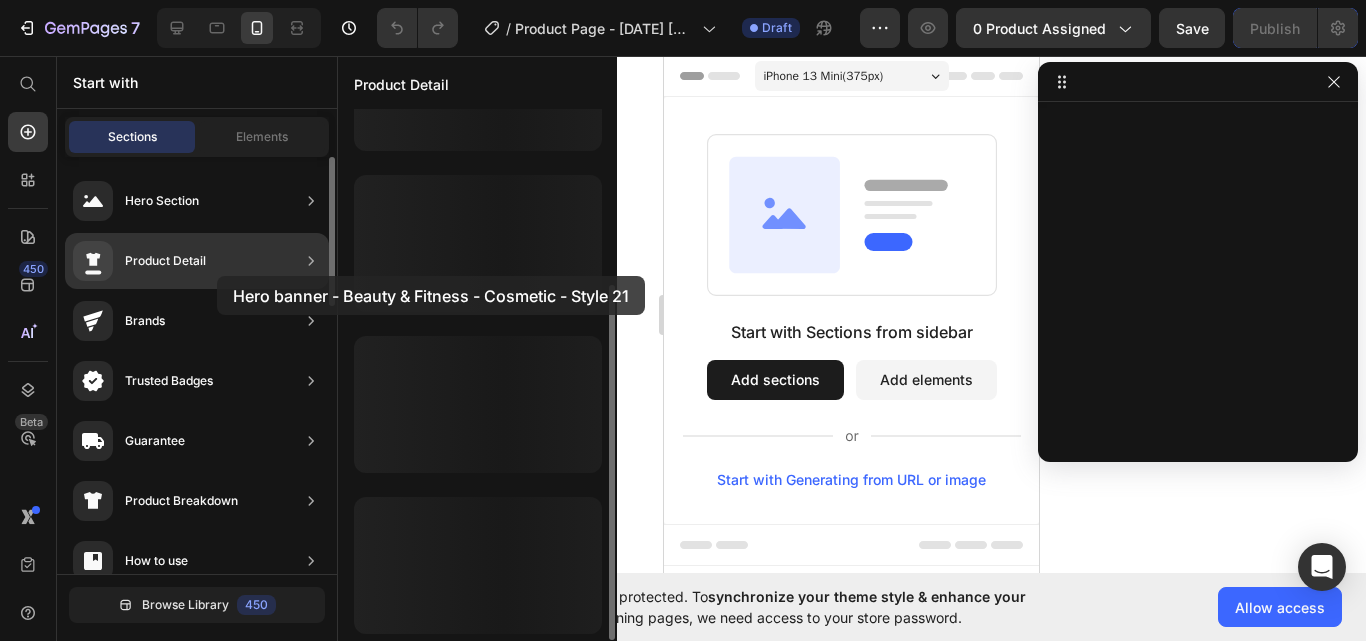 scroll, scrollTop: 262, scrollLeft: 0, axis: vertical 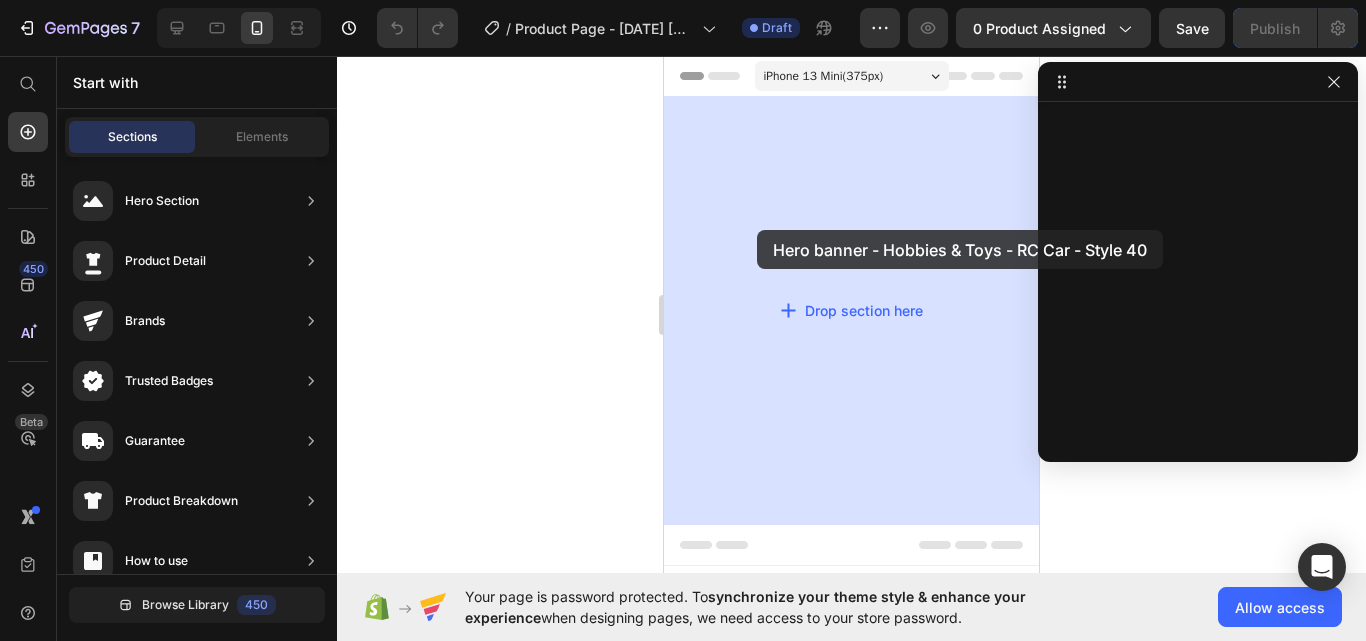 drag, startPoint x: 1088, startPoint y: 244, endPoint x: 757, endPoint y: 230, distance: 331.29593 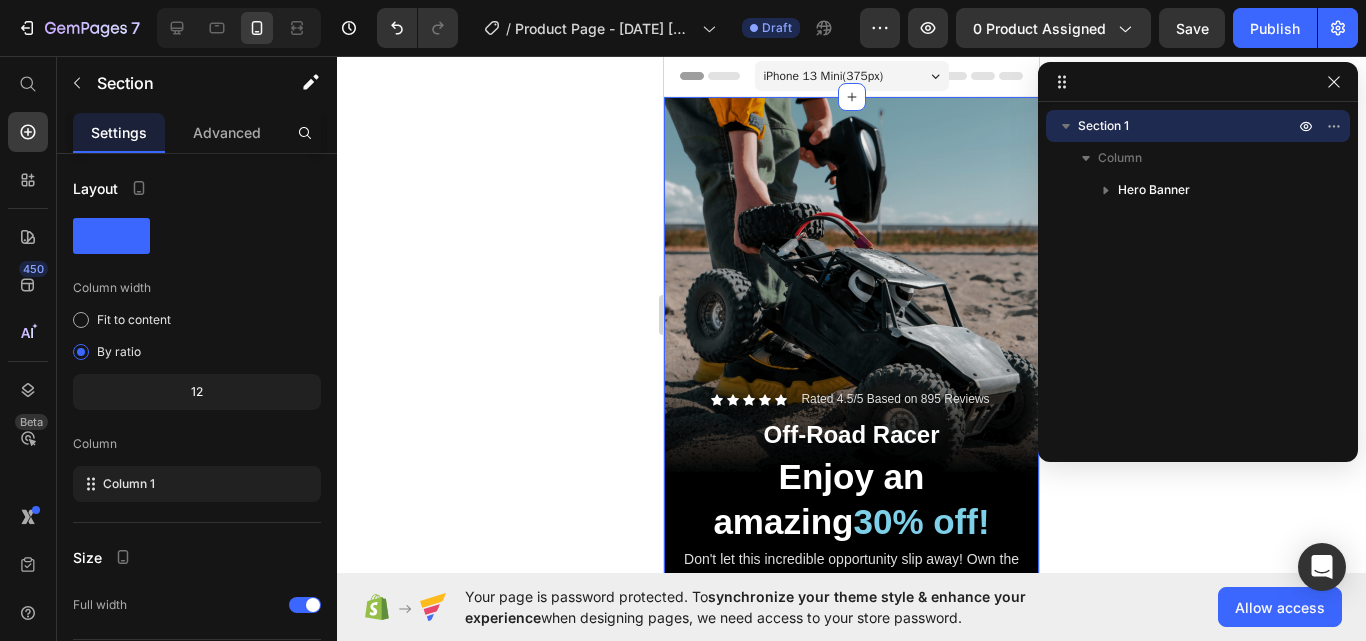 drag, startPoint x: 93, startPoint y: 174, endPoint x: 543, endPoint y: 296, distance: 466.24457 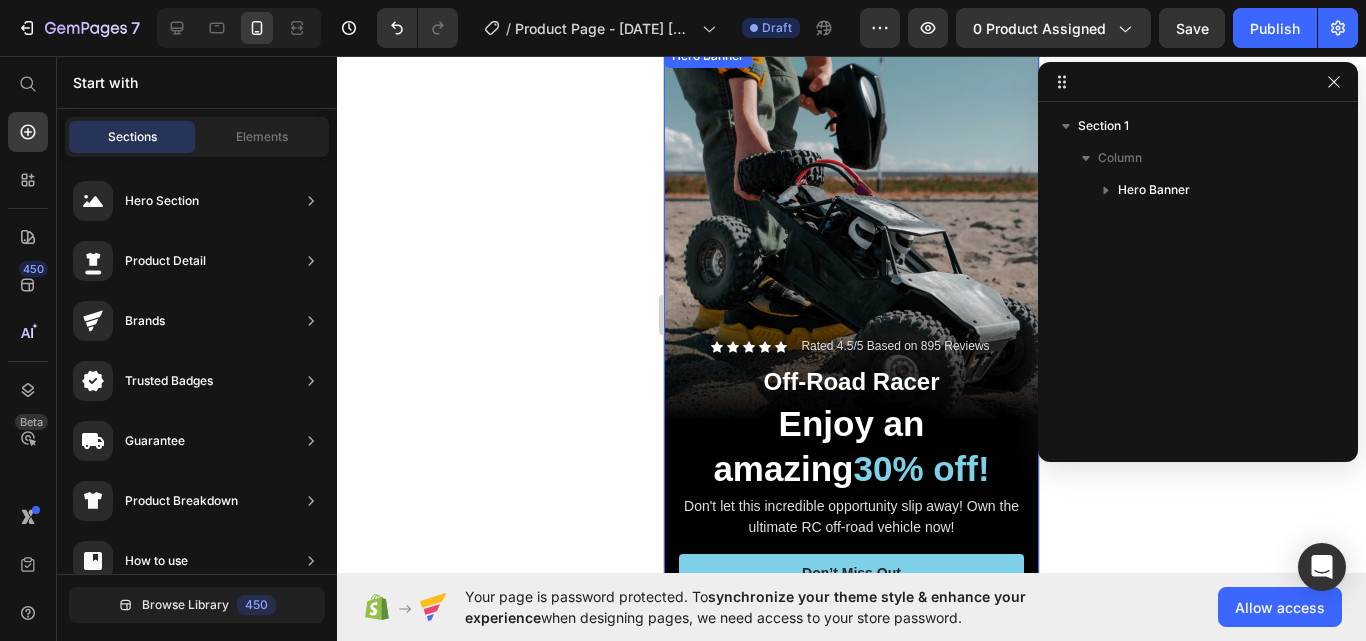 scroll, scrollTop: 0, scrollLeft: 0, axis: both 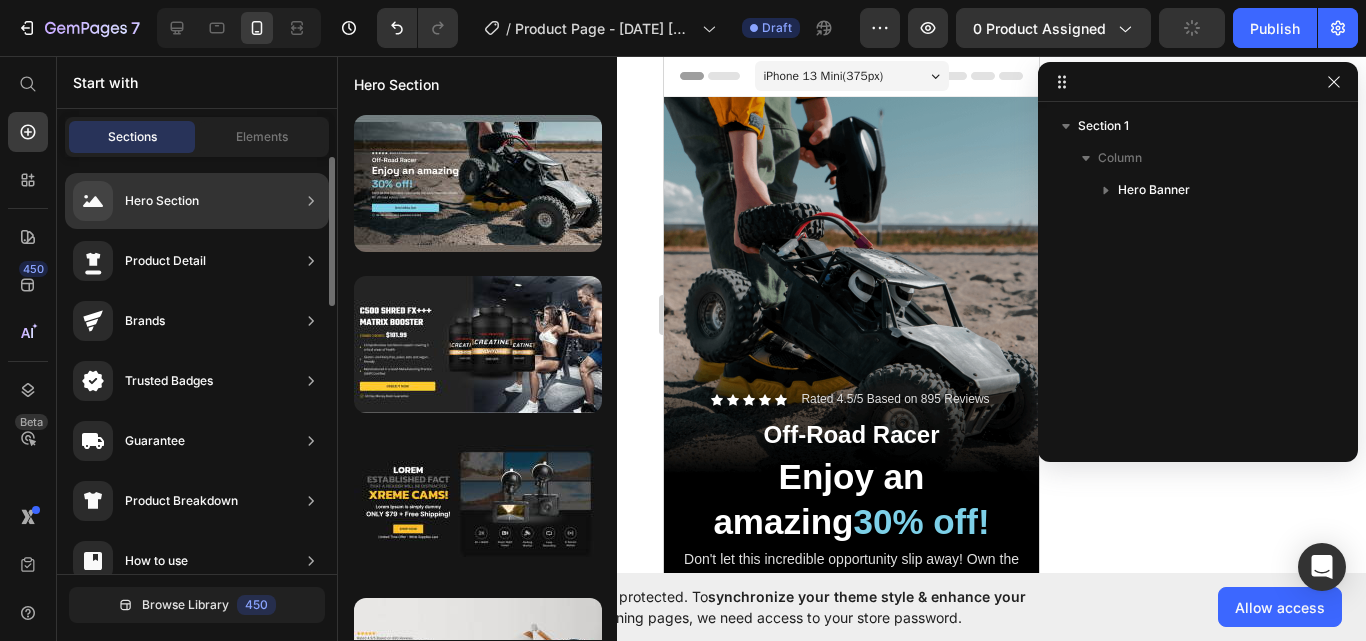 click on "Hero Section Product Detail Brands Trusted Badges Guarantee Product Breakdown How to use Testimonials Compare Bundle FAQs Social Proof Brand Story Product List Collection Blog List Contact Sticky Add to Cart Custom Footer" at bounding box center [197, 737] 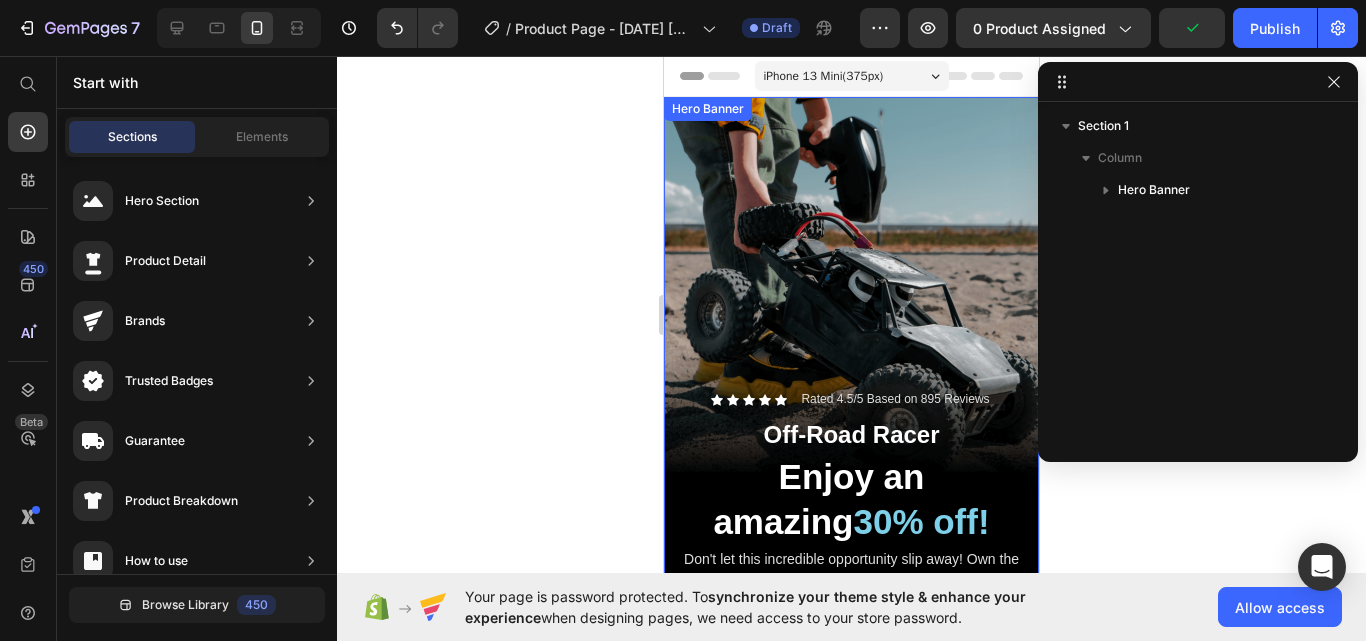 click at bounding box center (851, 430) 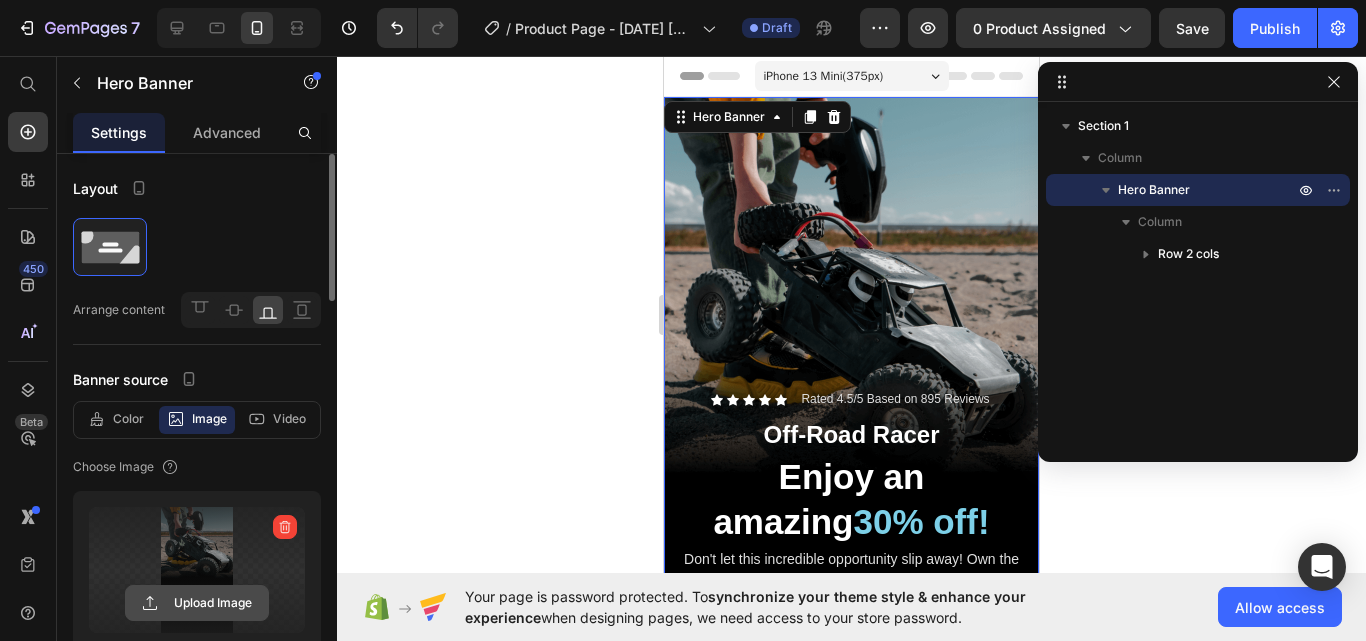 click 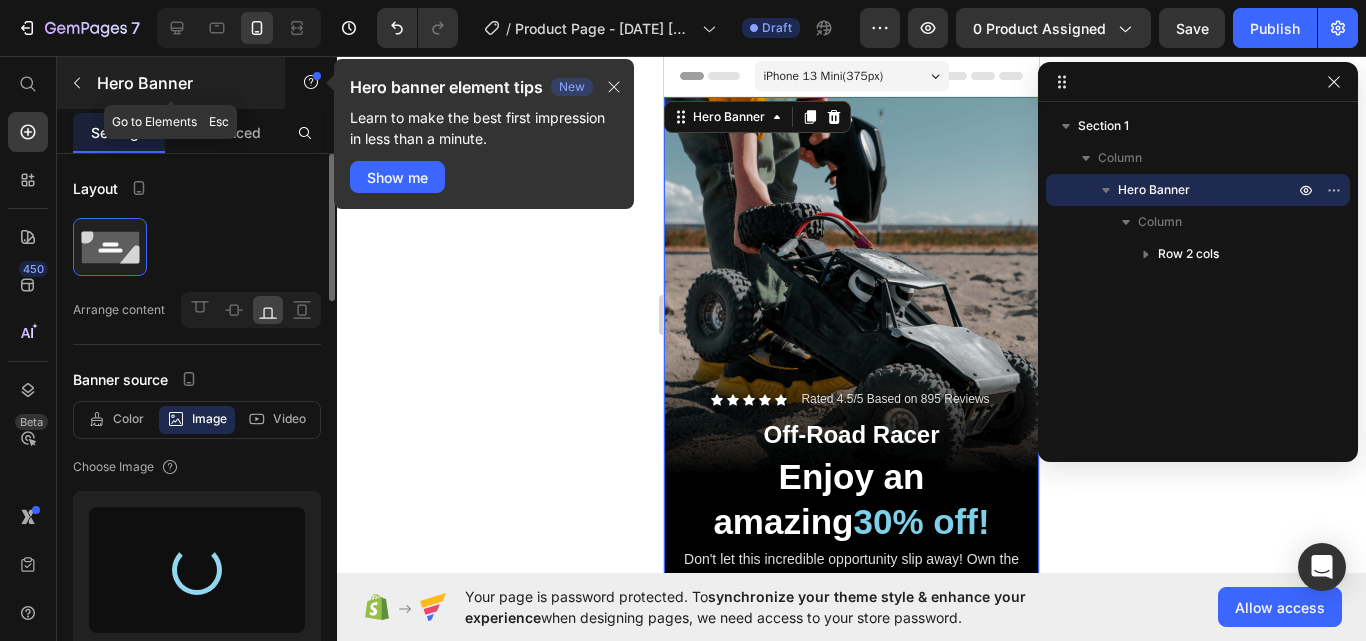 type on "https://cdn.shopify.com/s/files/1/0759/6897/0969/files/gempages_[NUMBER]_[ID].png" 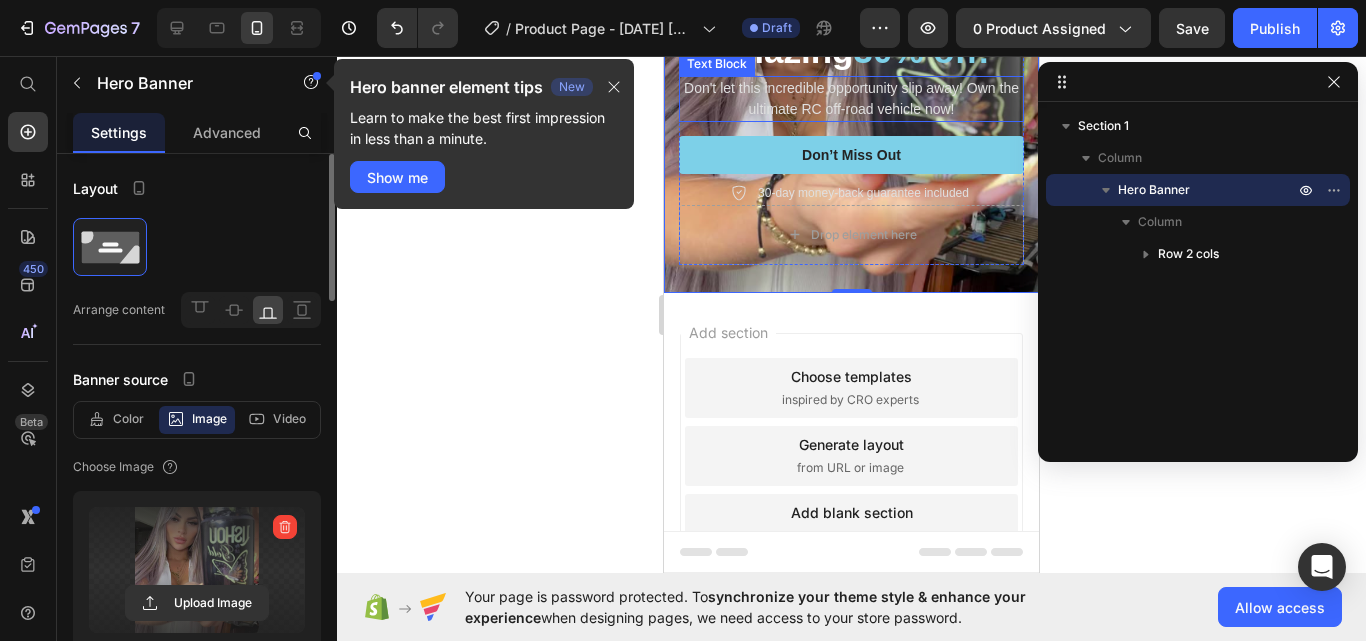 scroll, scrollTop: 0, scrollLeft: 0, axis: both 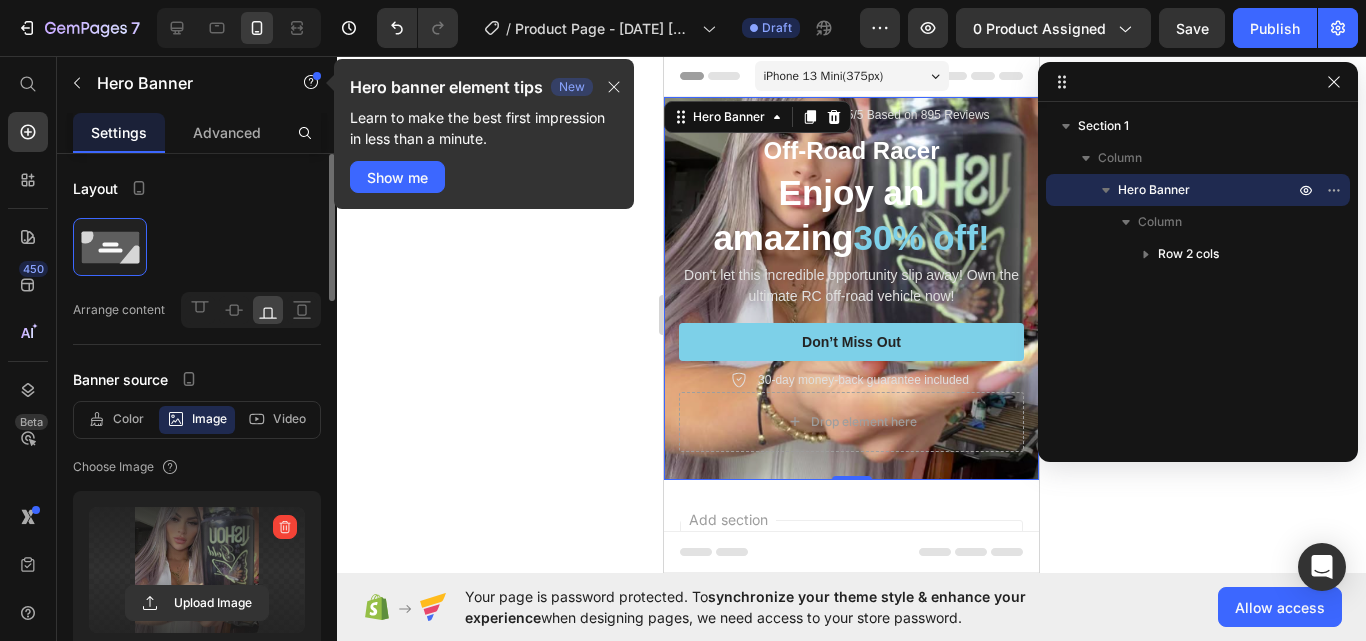 click 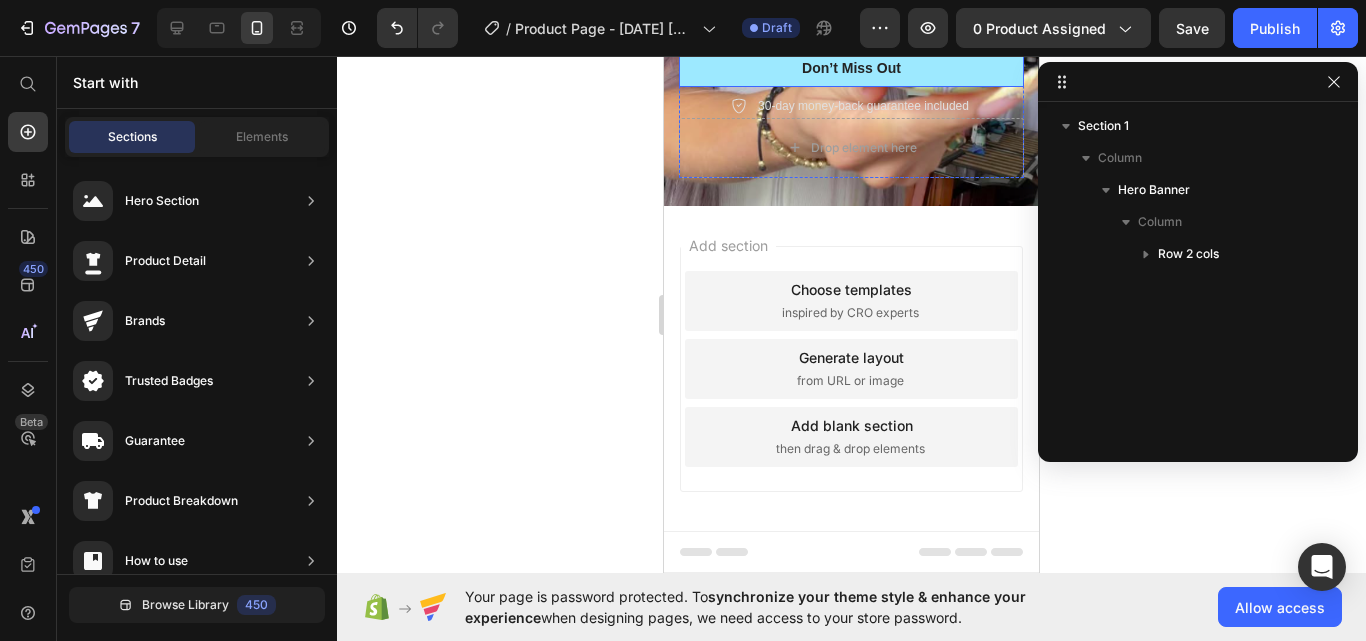 scroll, scrollTop: 0, scrollLeft: 0, axis: both 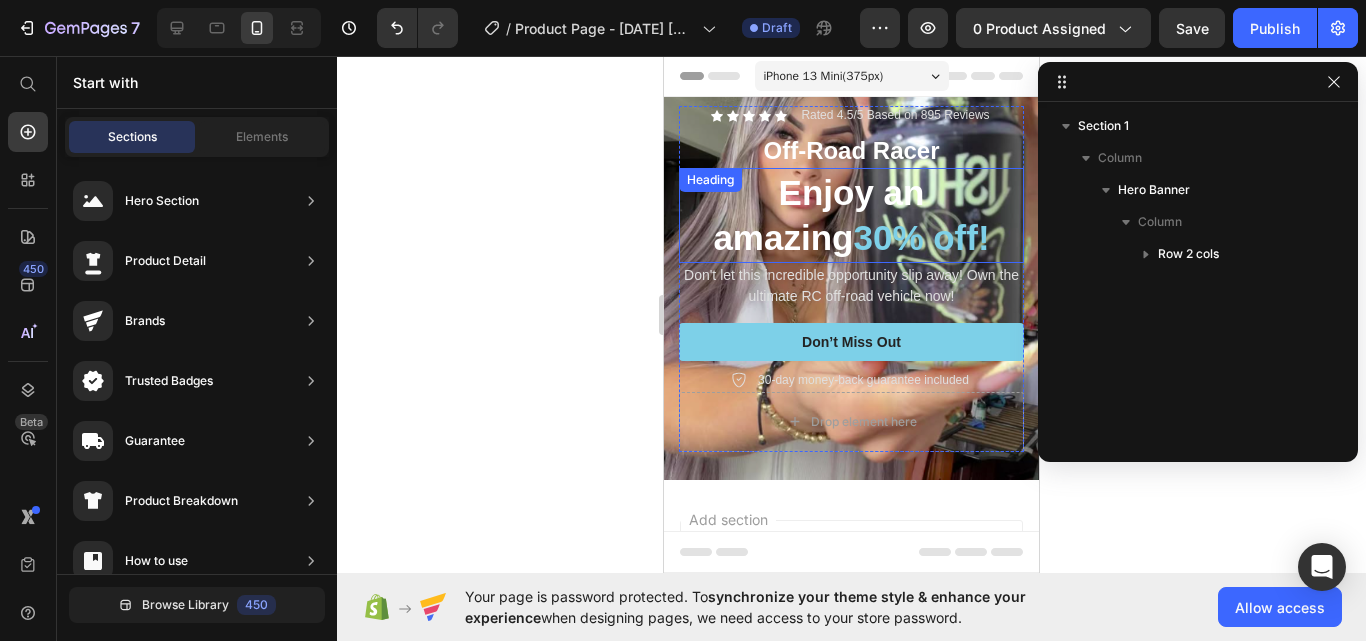 click on "Enjoy an amazing  30% off!" at bounding box center (851, 215) 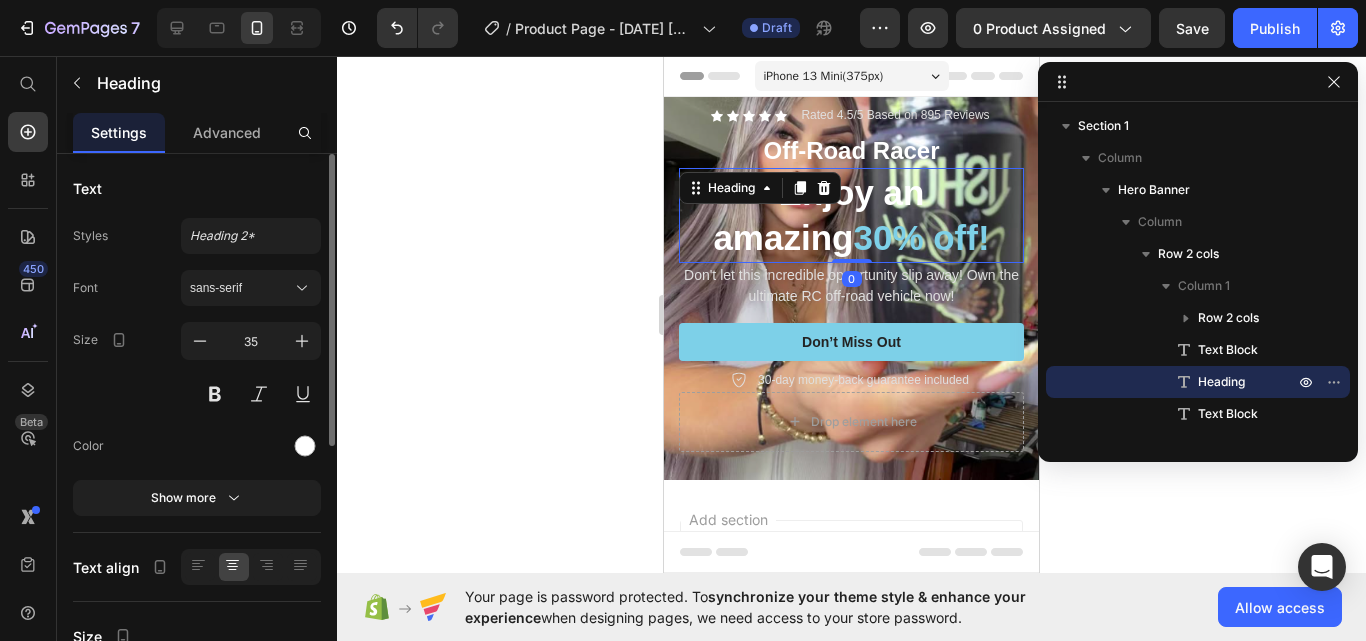 click 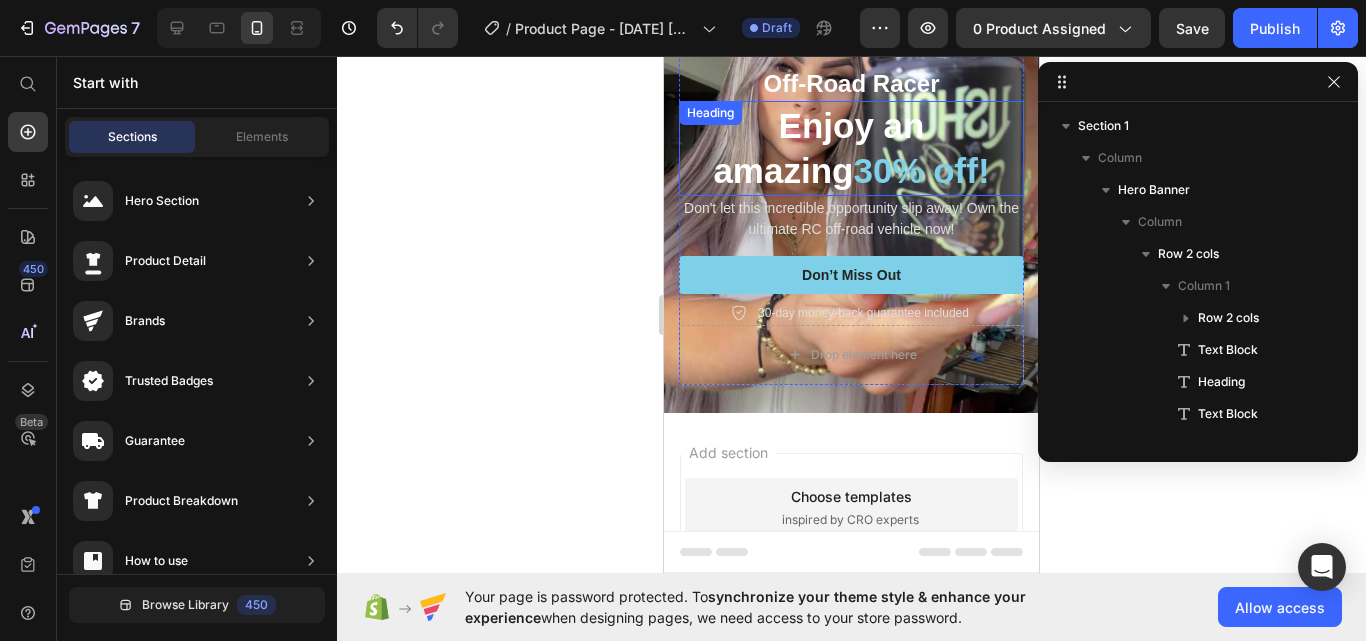 scroll, scrollTop: 0, scrollLeft: 0, axis: both 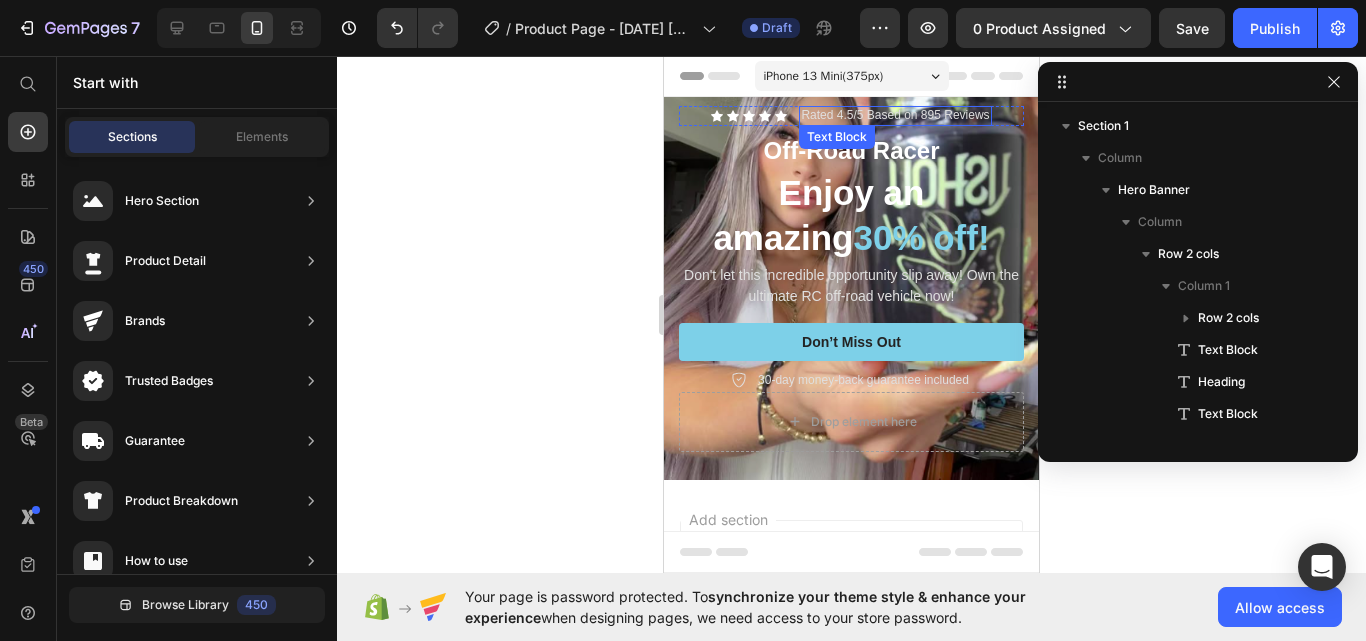 click on "Rated 4.5/5 Based on 895 Reviews" at bounding box center [895, 116] 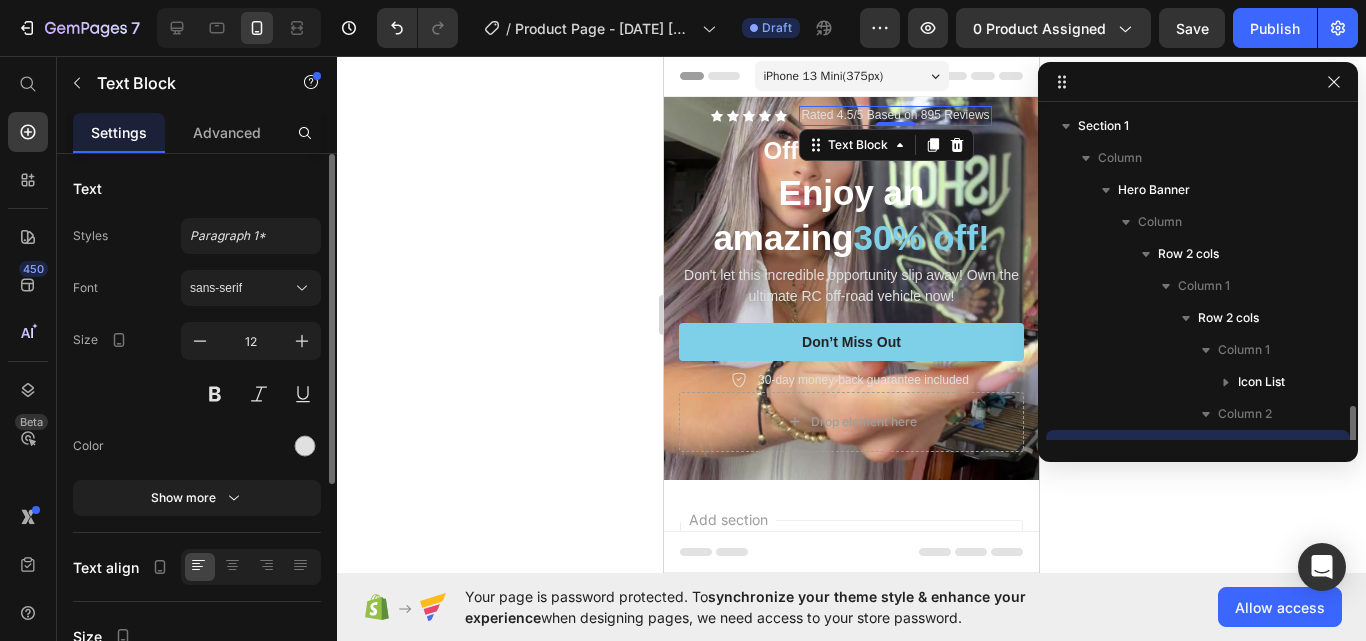 scroll, scrollTop: 187, scrollLeft: 0, axis: vertical 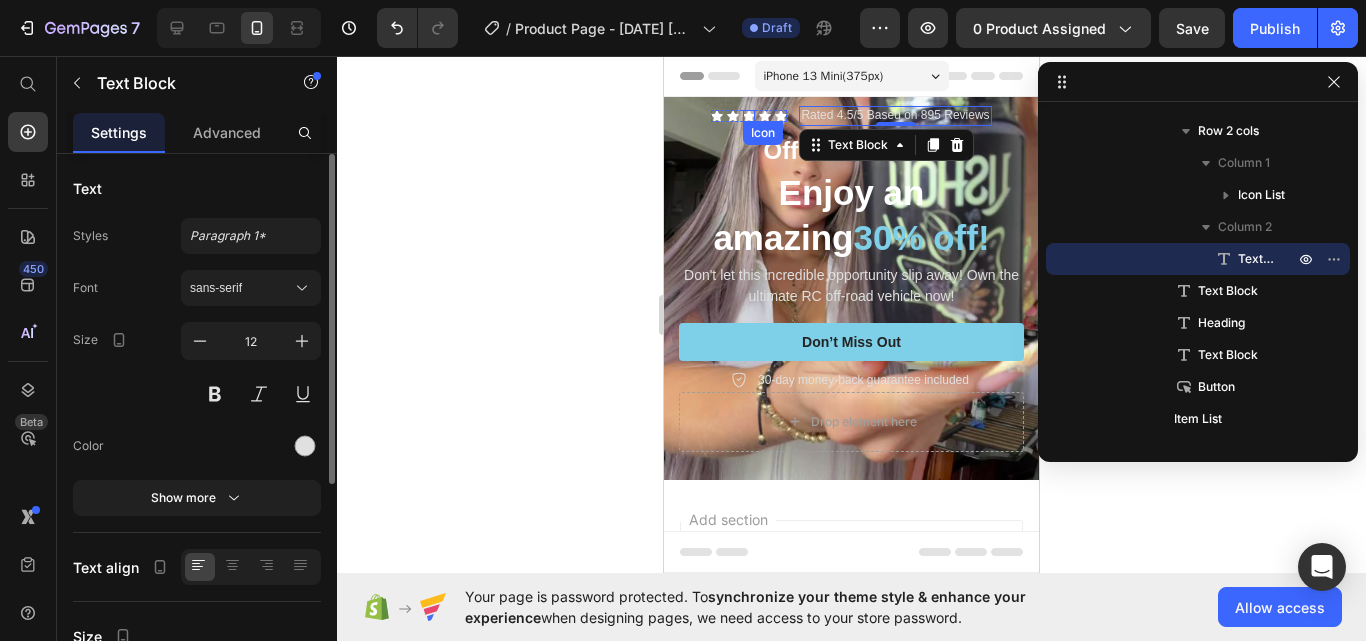 click 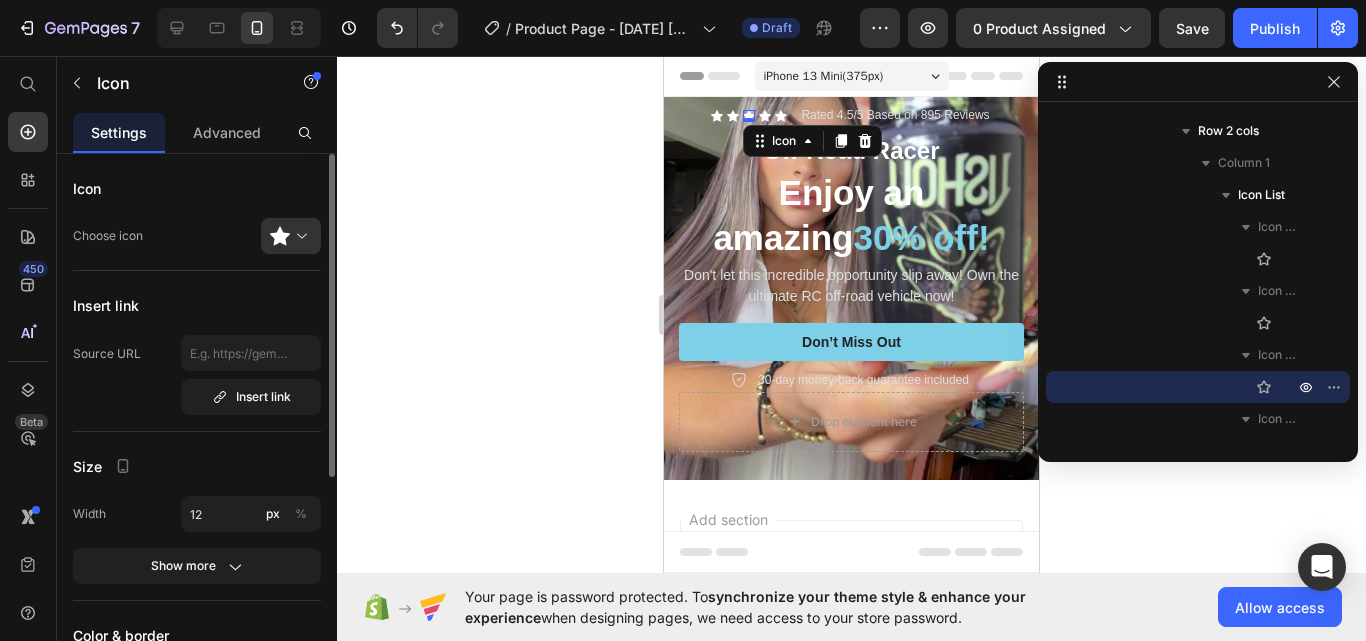 click on "Icon   0" at bounding box center (749, 116) 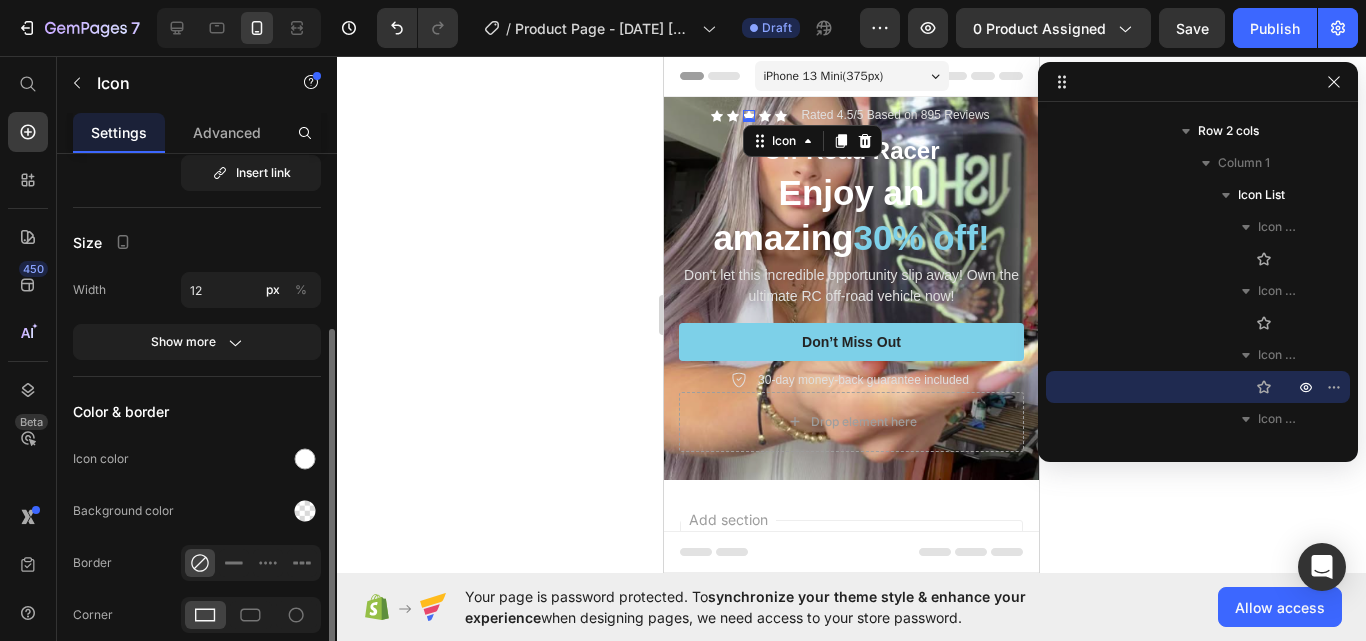 scroll, scrollTop: 376, scrollLeft: 0, axis: vertical 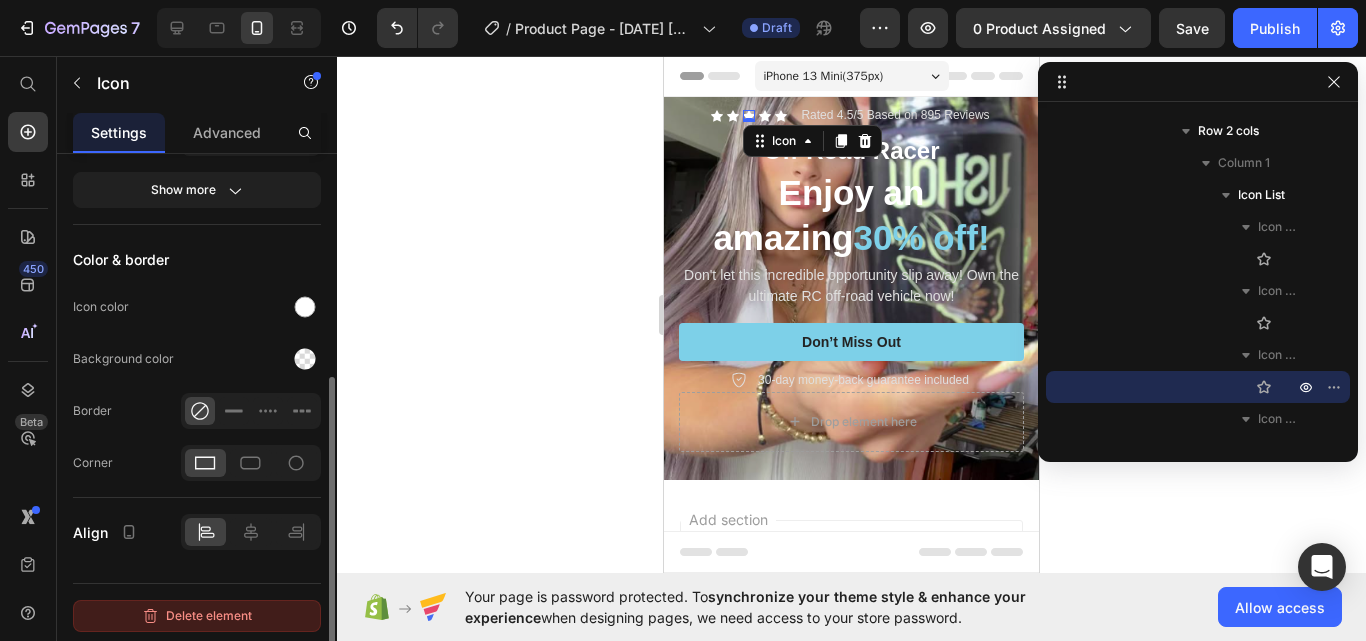 click on "Delete element" at bounding box center (197, 616) 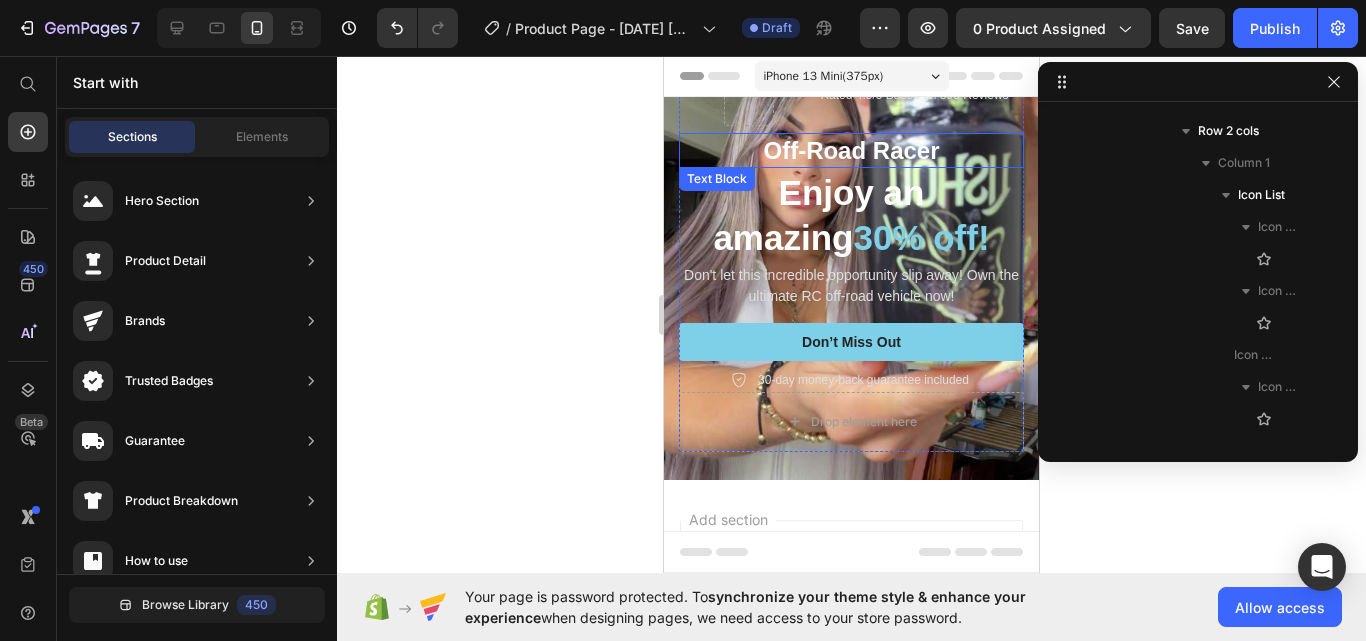 click on "Off-Road Racer" at bounding box center [851, 150] 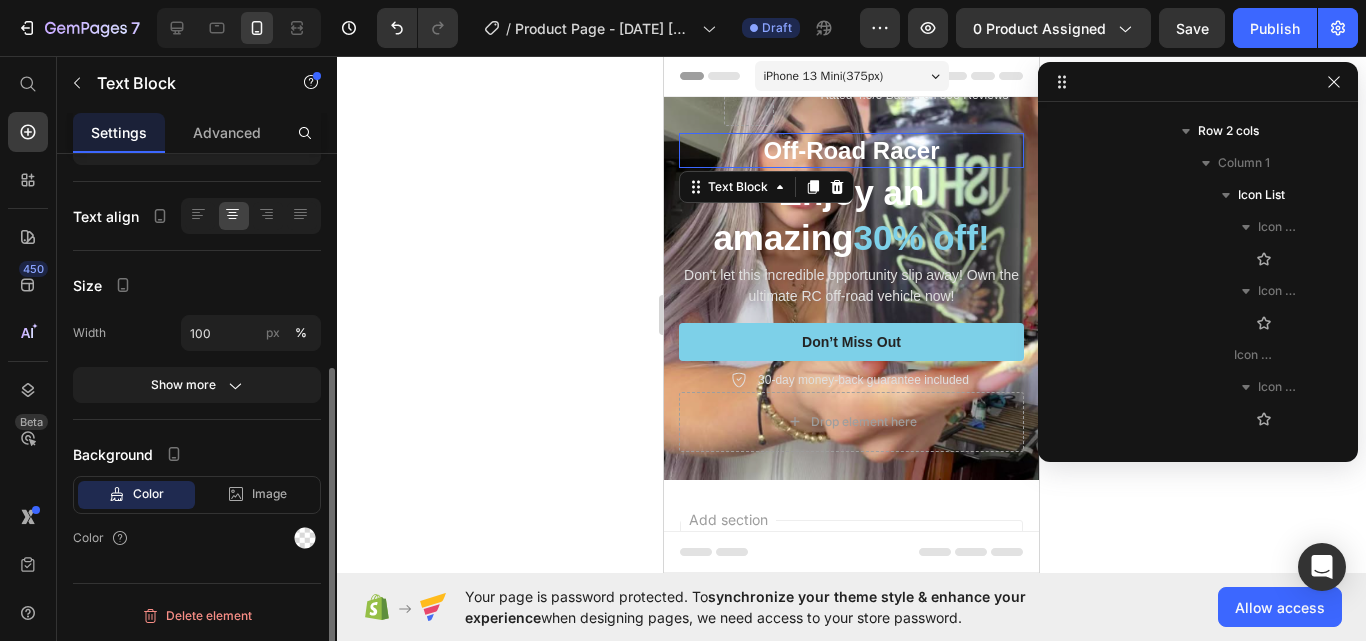 scroll, scrollTop: 507, scrollLeft: 0, axis: vertical 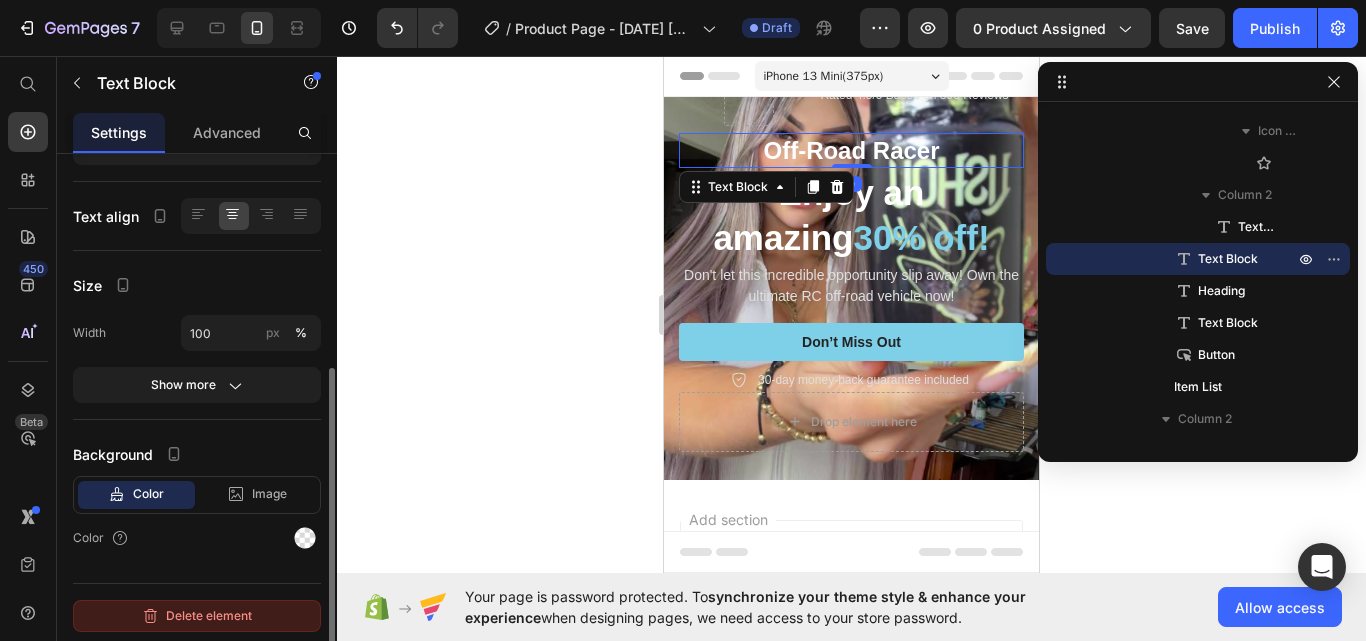 click on "Delete element" at bounding box center (197, 616) 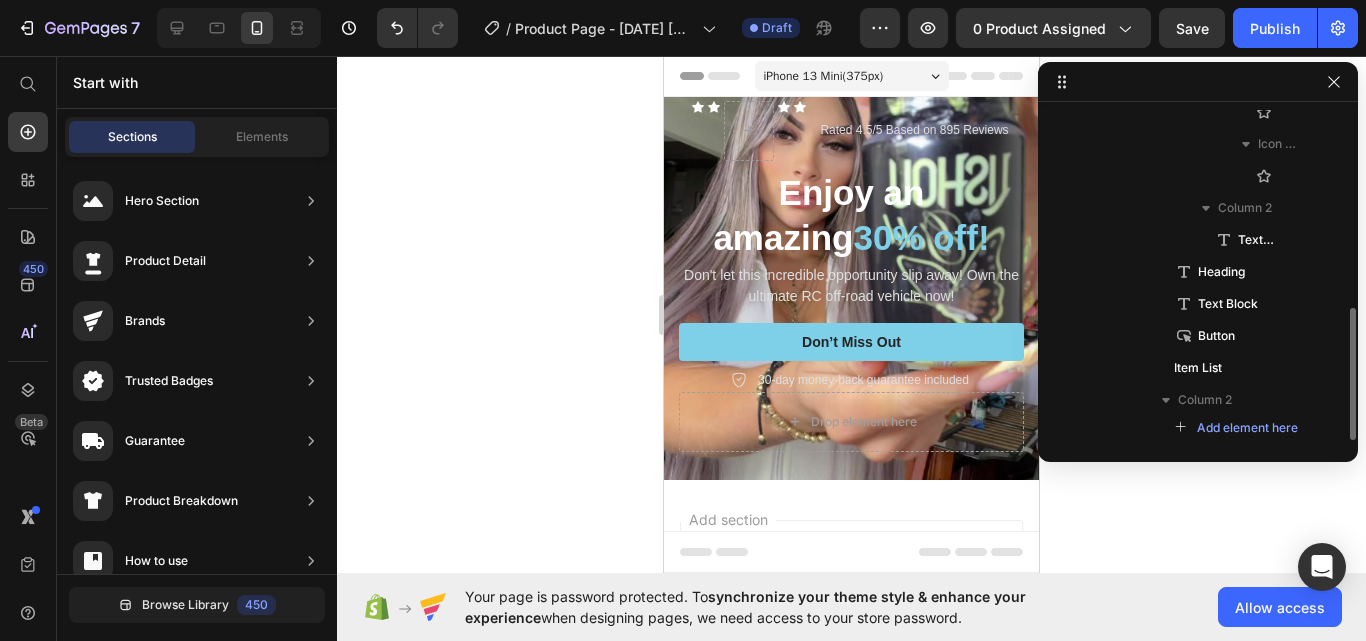 scroll, scrollTop: 494, scrollLeft: 0, axis: vertical 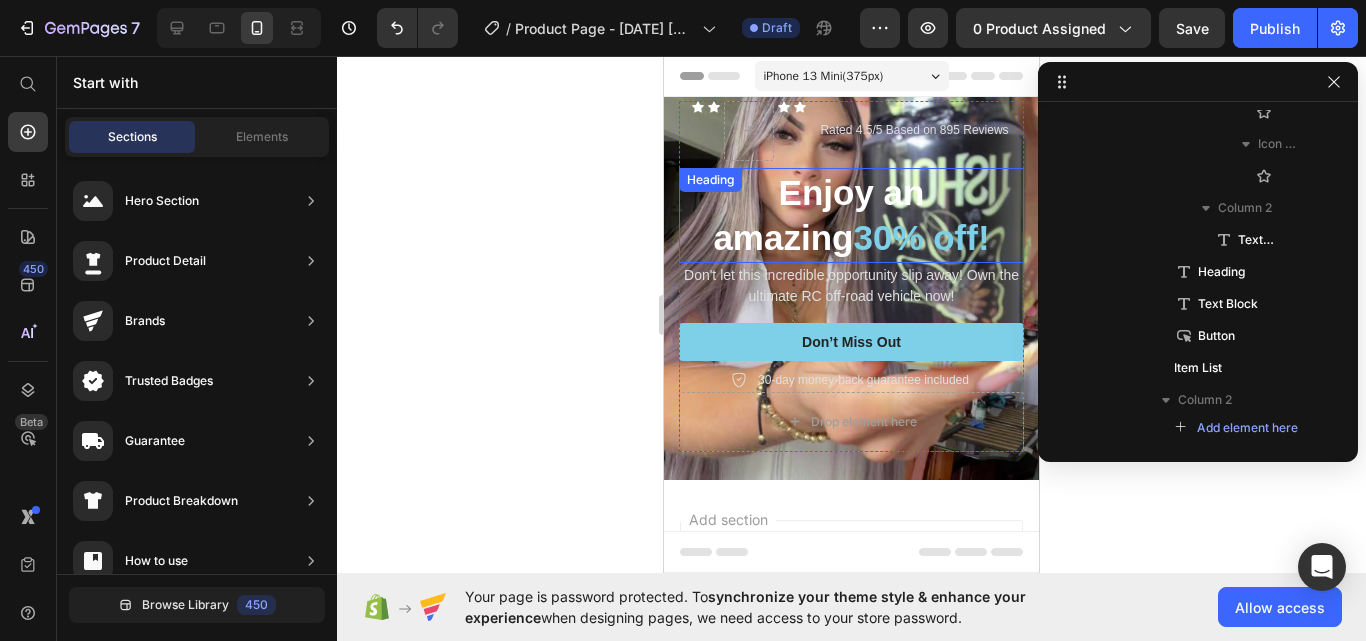 click on "Enjoy an amazing  30% off!" at bounding box center (851, 215) 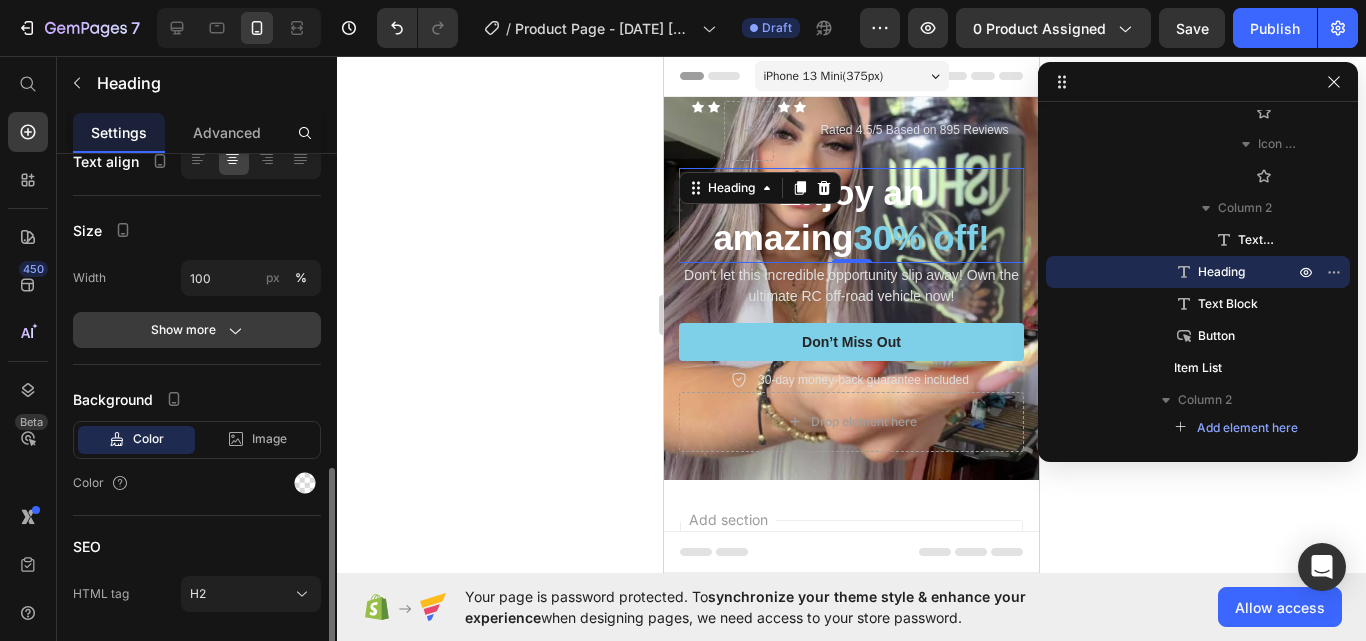 scroll, scrollTop: 468, scrollLeft: 0, axis: vertical 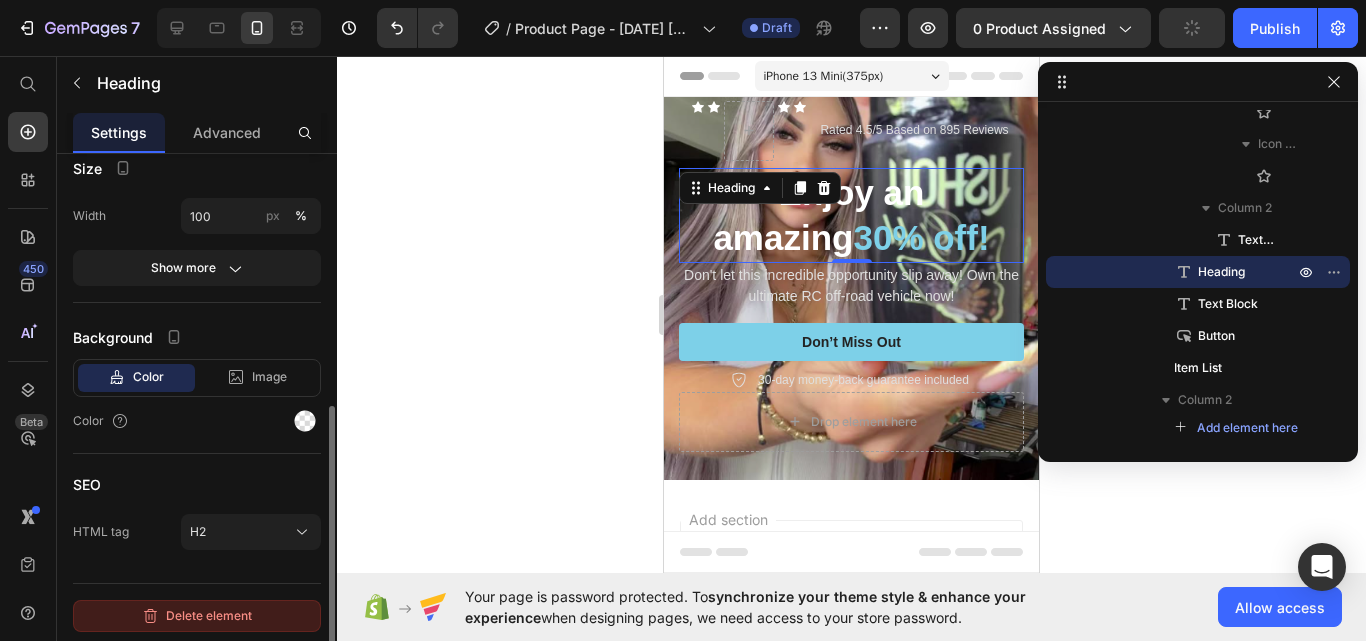 click on "Delete element" at bounding box center (197, 616) 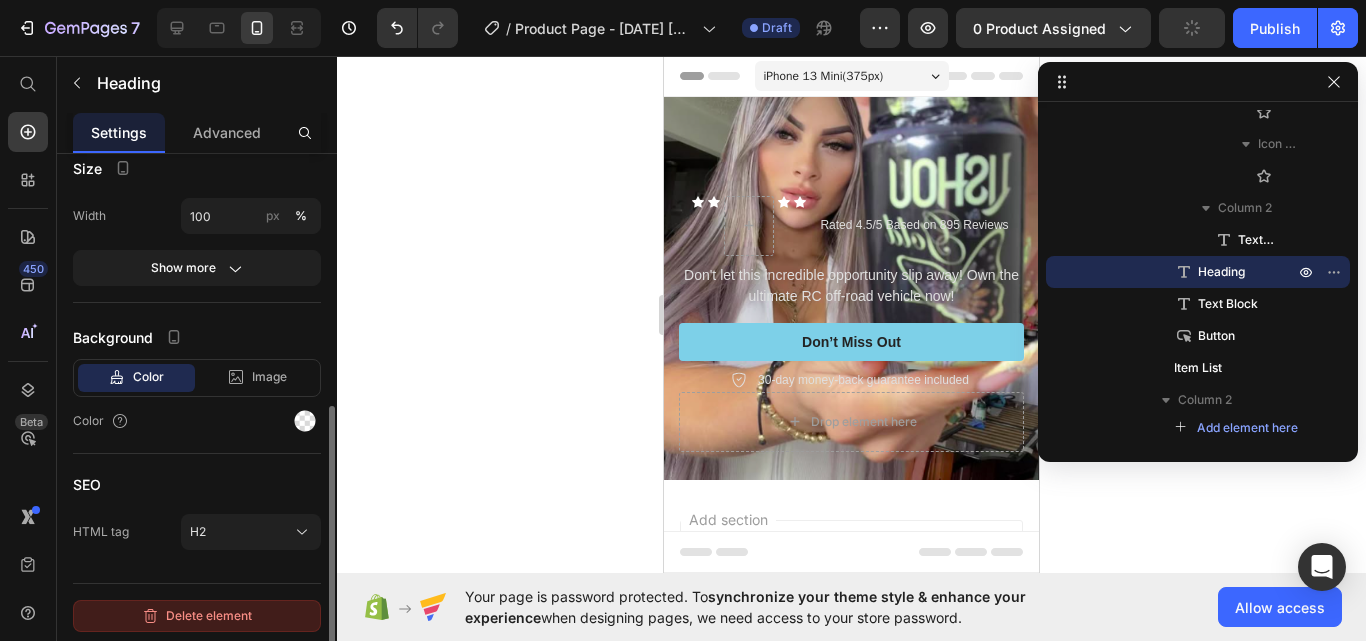 scroll, scrollTop: 462, scrollLeft: 0, axis: vertical 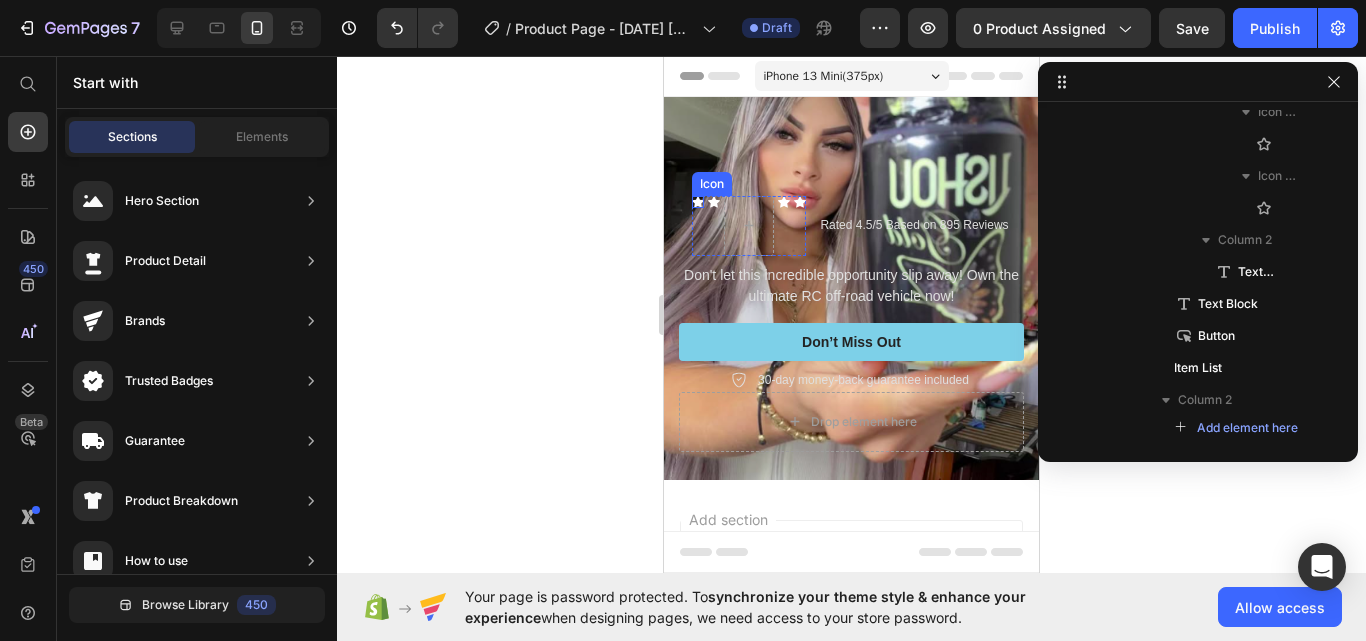 click on "Icon" at bounding box center (698, 202) 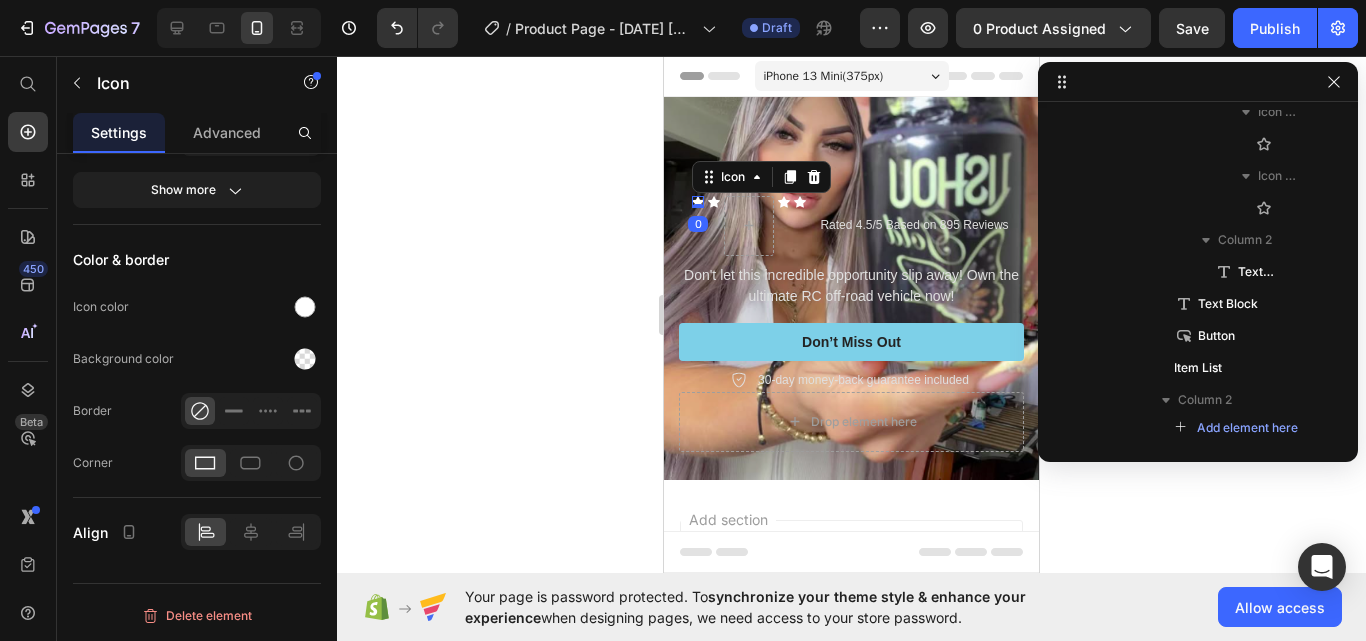 scroll, scrollTop: 187, scrollLeft: 0, axis: vertical 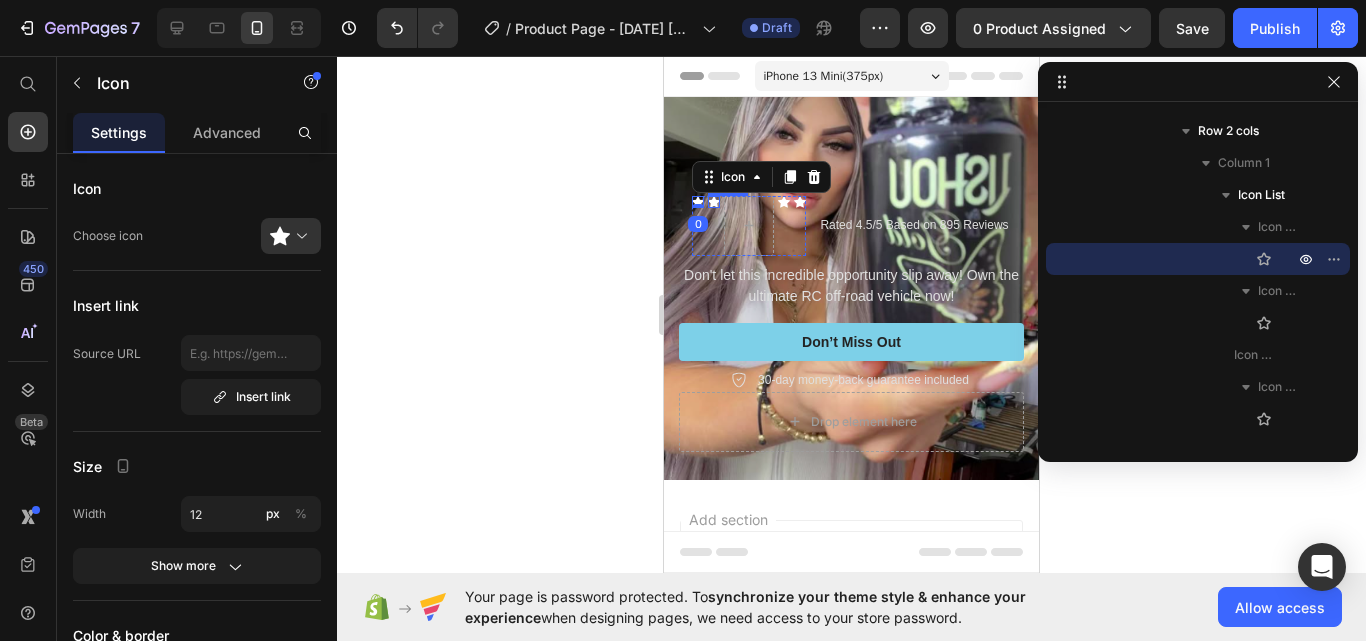 click 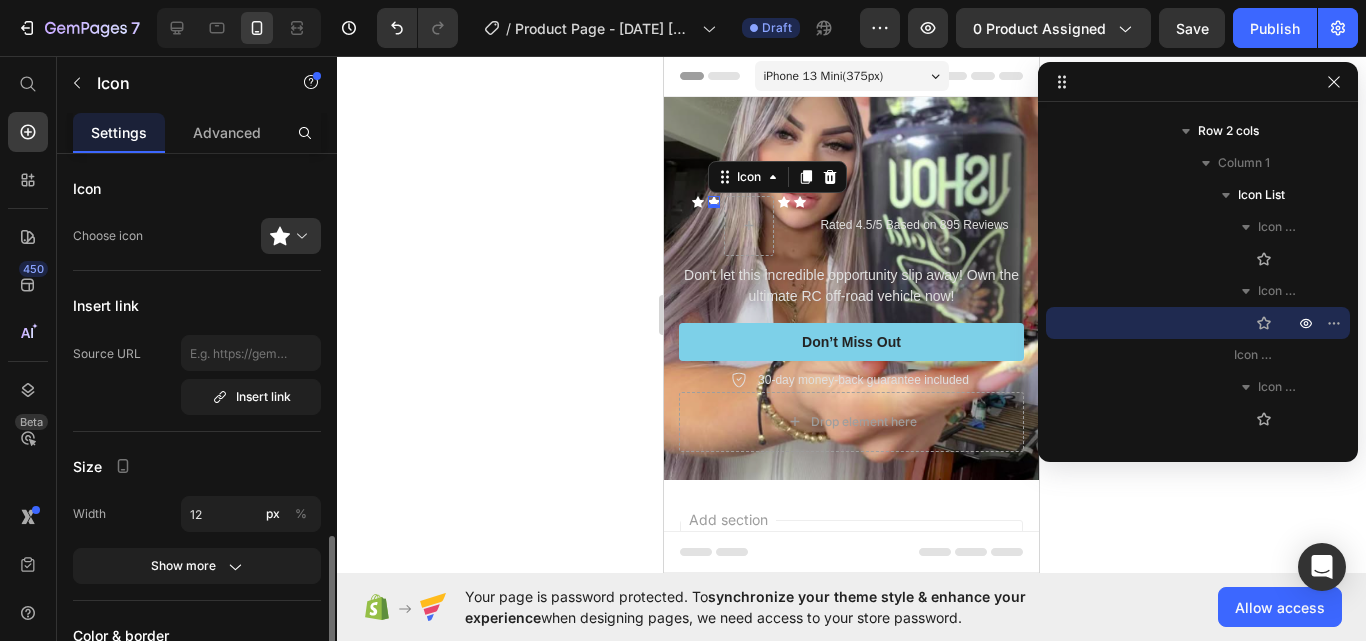 scroll, scrollTop: 376, scrollLeft: 0, axis: vertical 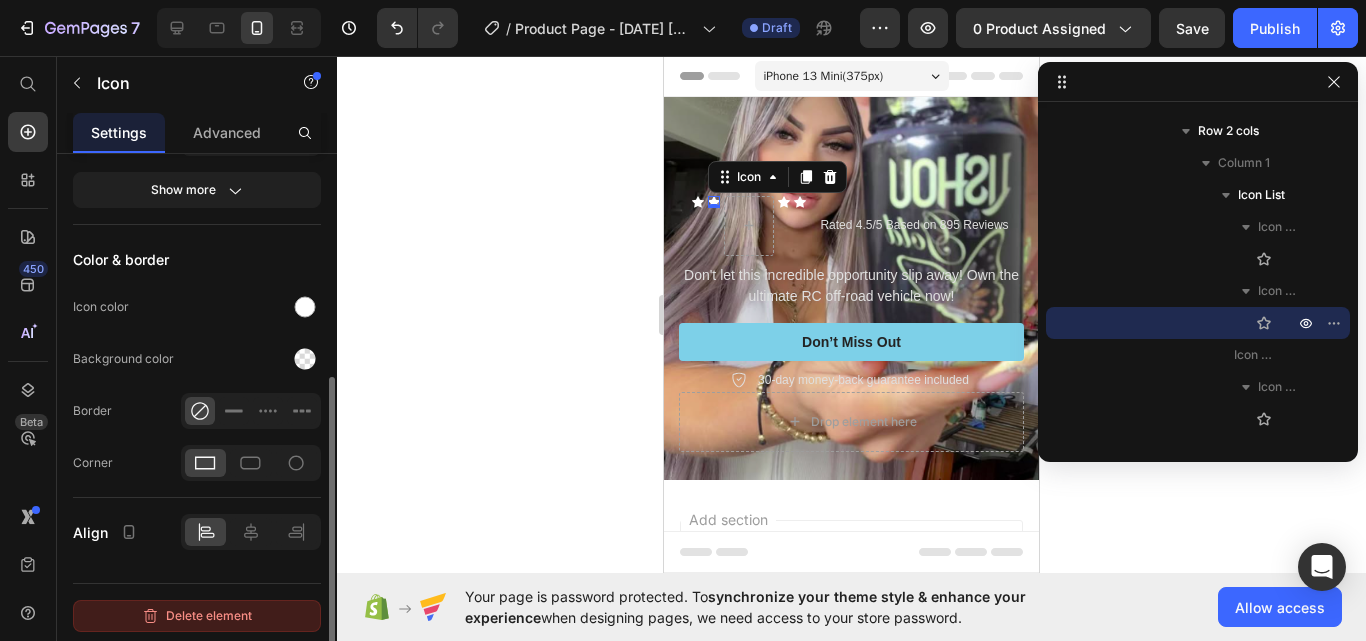 click on "Delete element" at bounding box center [197, 616] 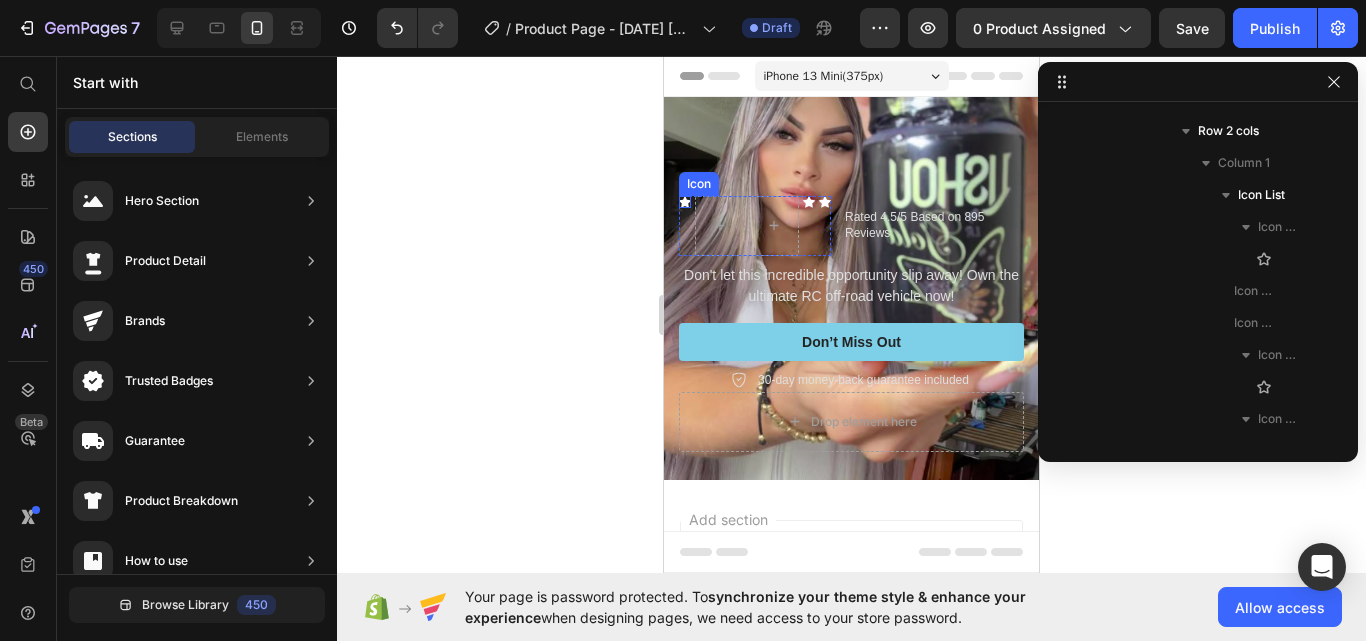 click on "Icon" at bounding box center (685, 202) 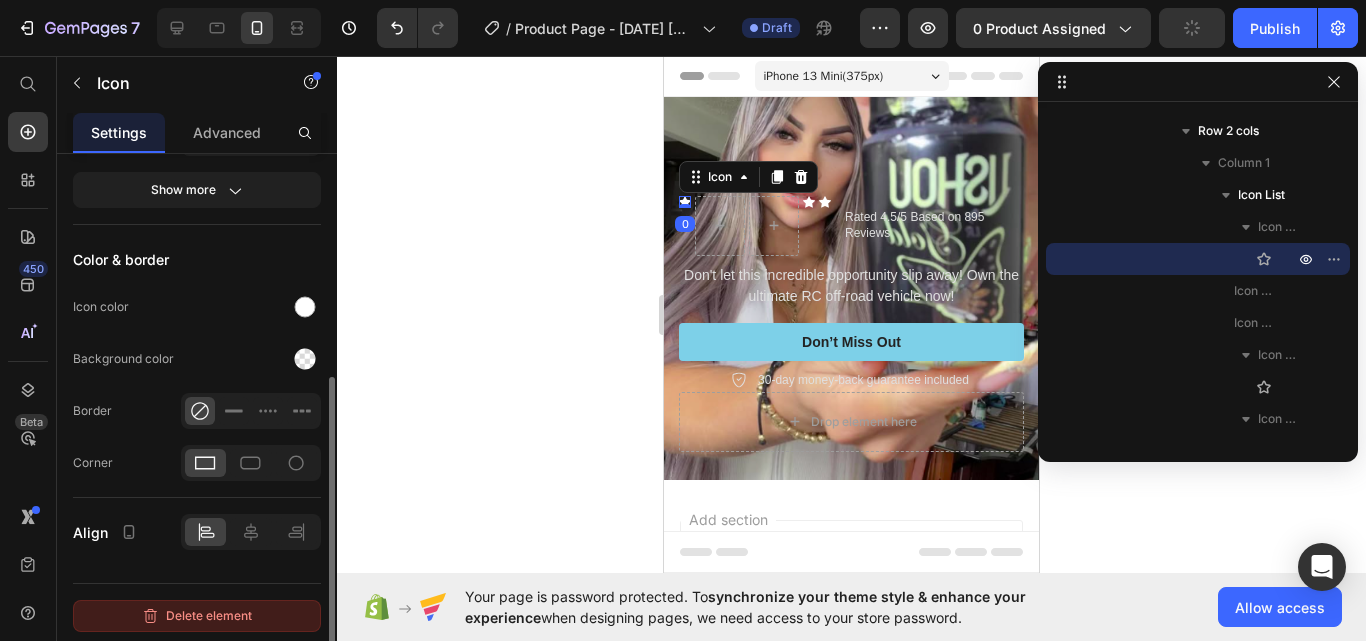 click on "Delete element" at bounding box center (197, 616) 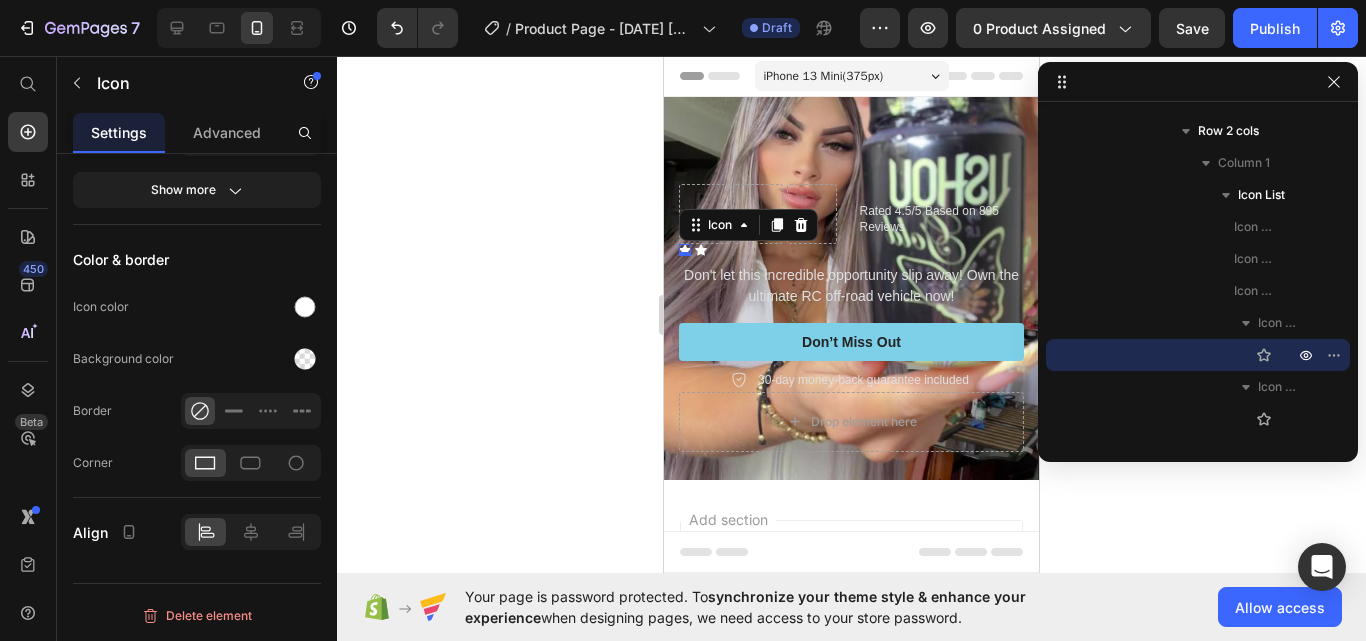click on "Icon   0" at bounding box center (685, 250) 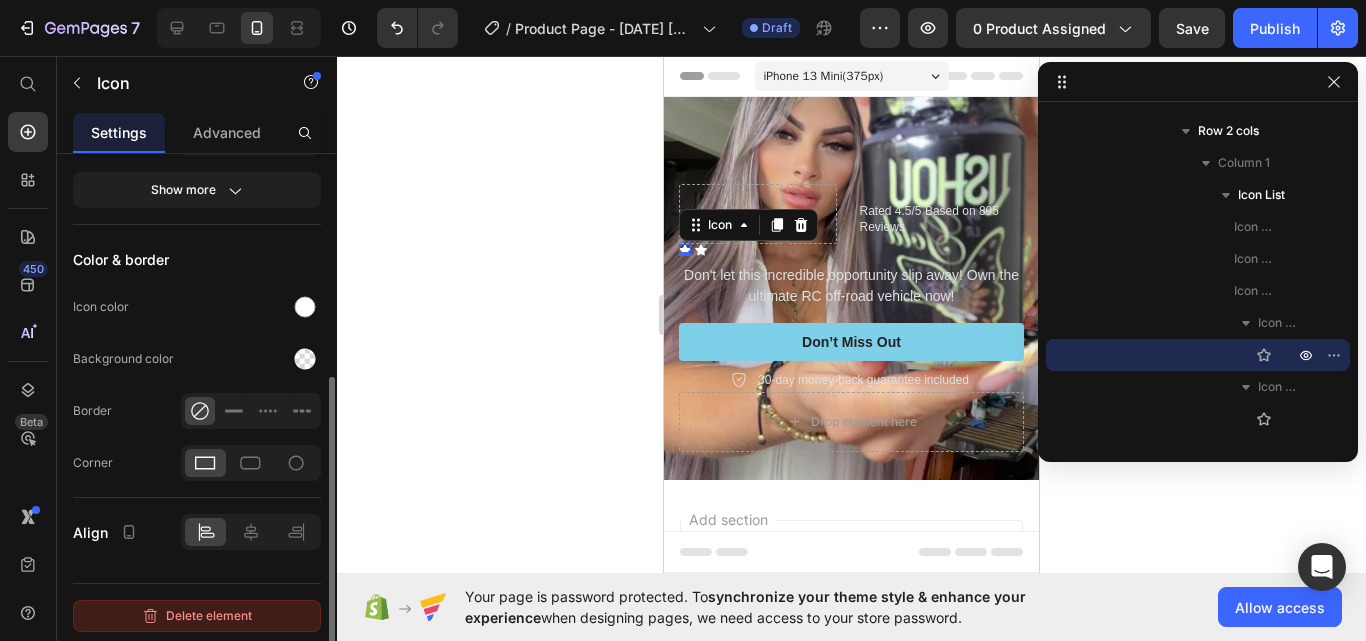 click on "Delete element" at bounding box center [197, 616] 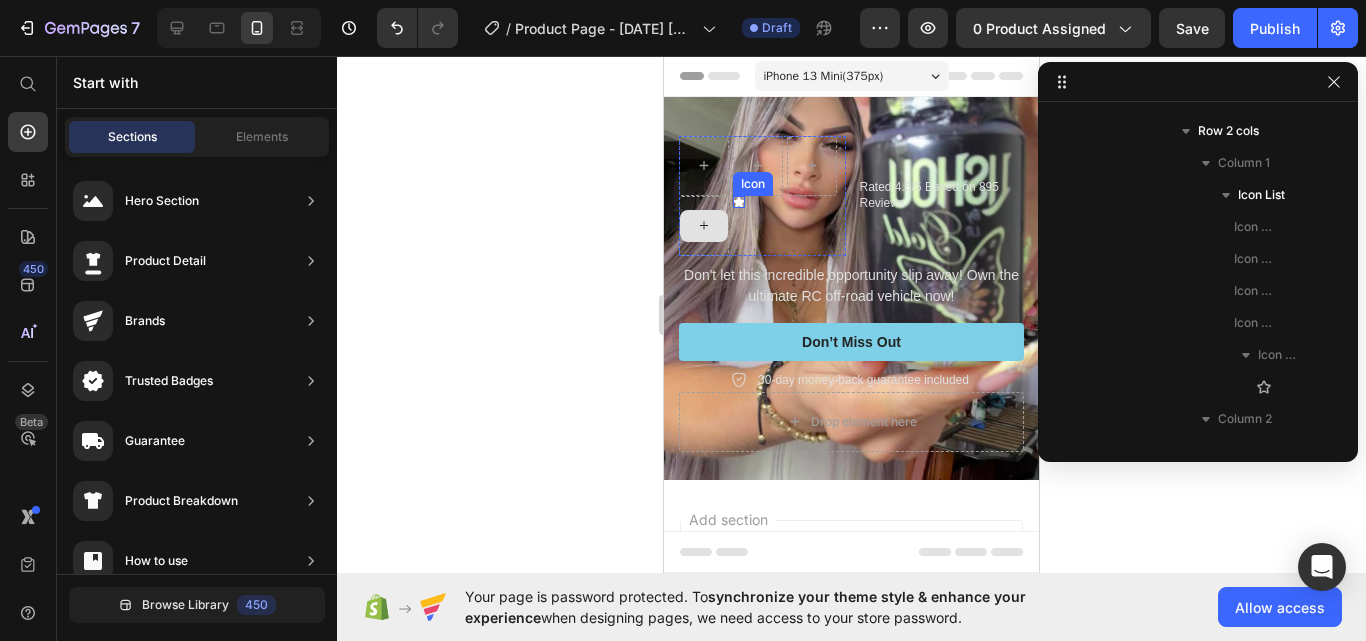 click on "Icon" at bounding box center (739, 202) 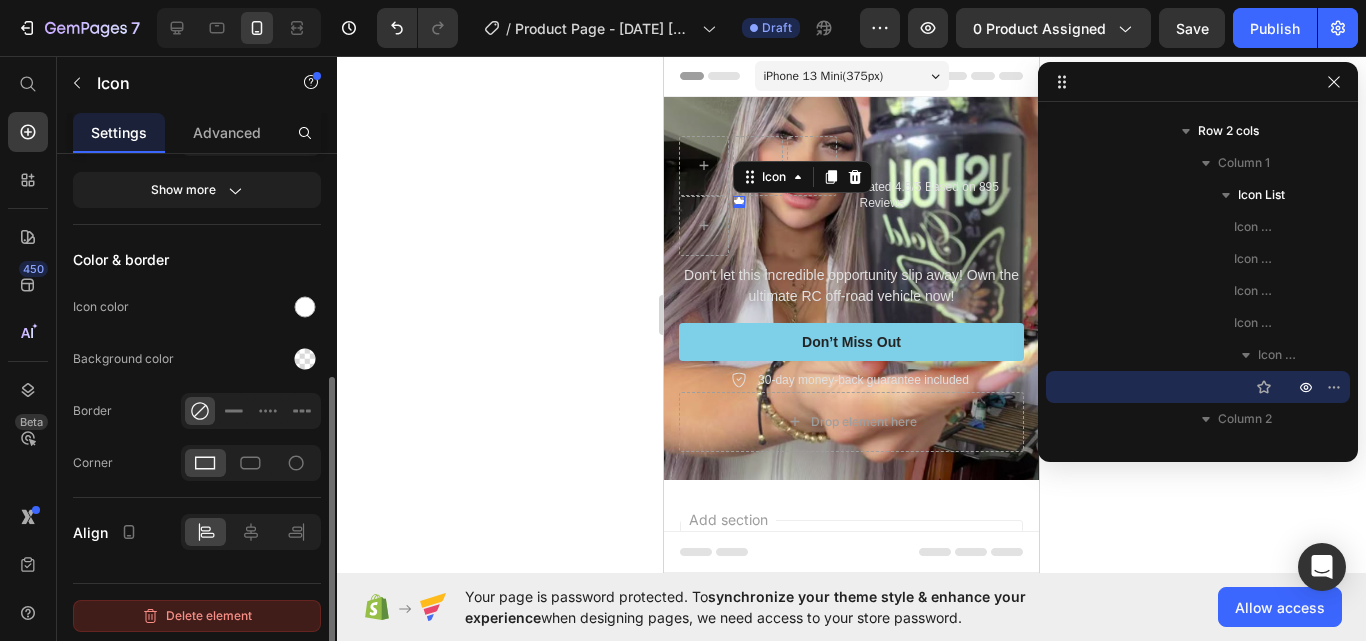 click on "Delete element" at bounding box center (197, 616) 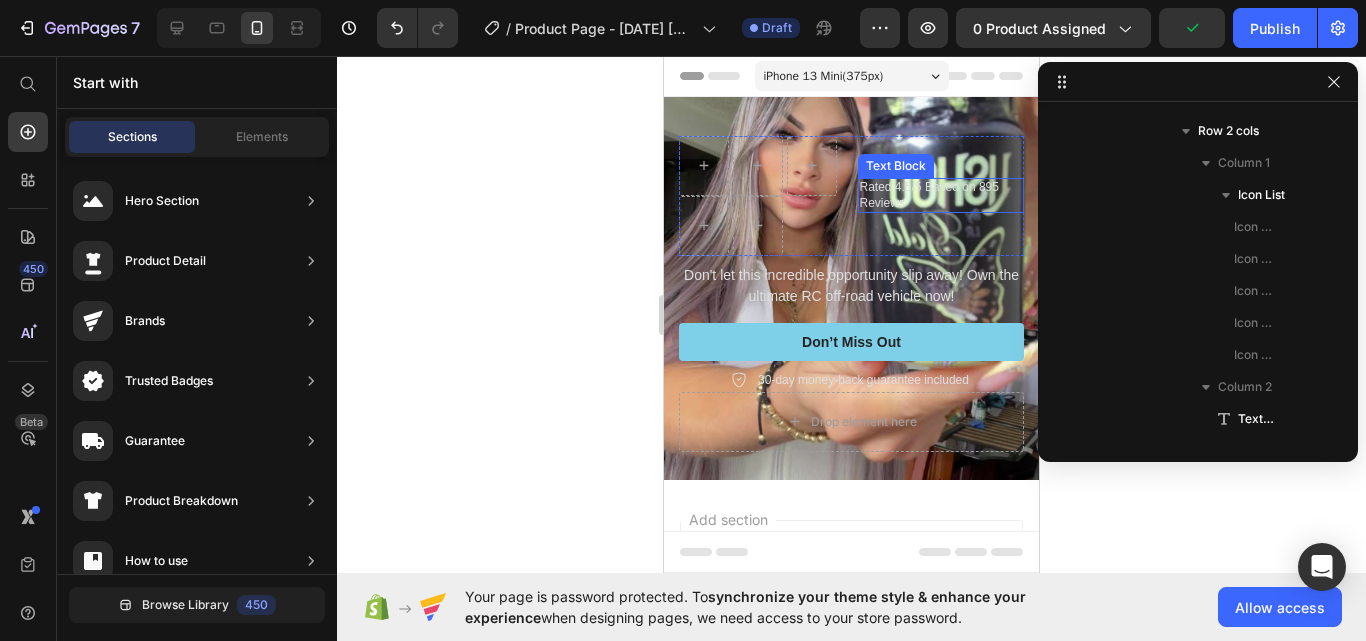 click on "Rated 4.5/5 Based on 895 Reviews" at bounding box center [941, 195] 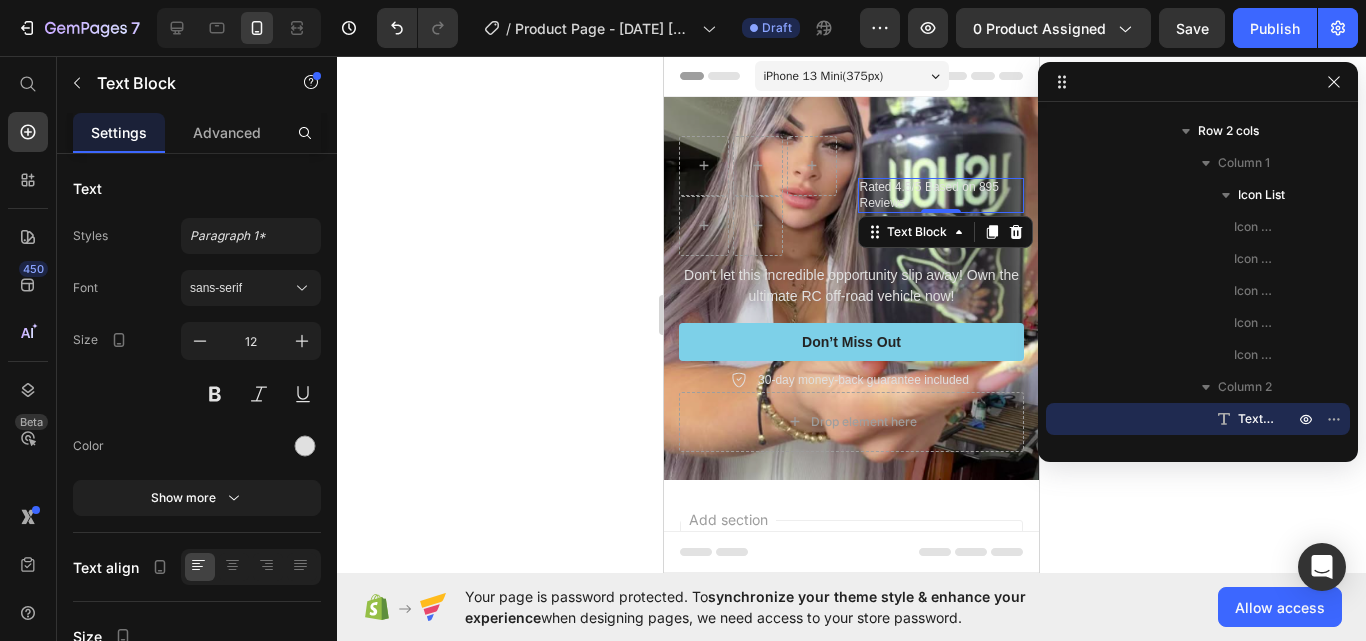 scroll, scrollTop: 351, scrollLeft: 0, axis: vertical 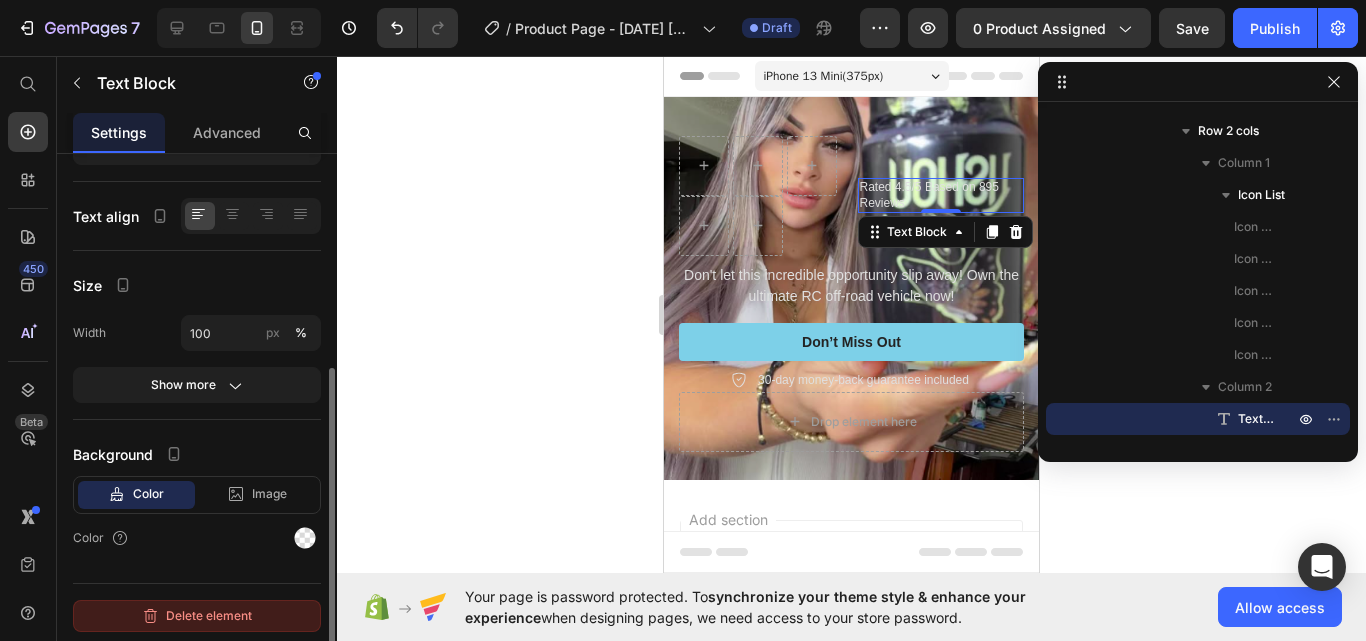click 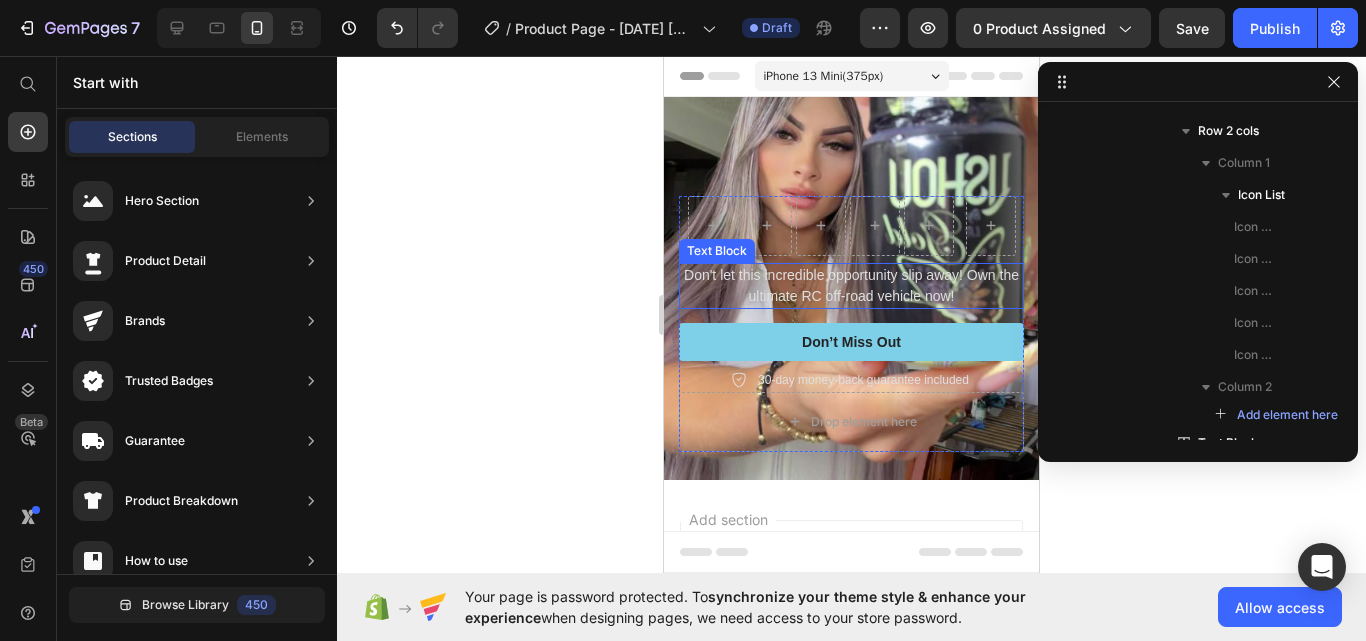 click on "Don't let this incredible opportunity slip away! Own the ultimate RC off-road vehicle now!" at bounding box center [851, 286] 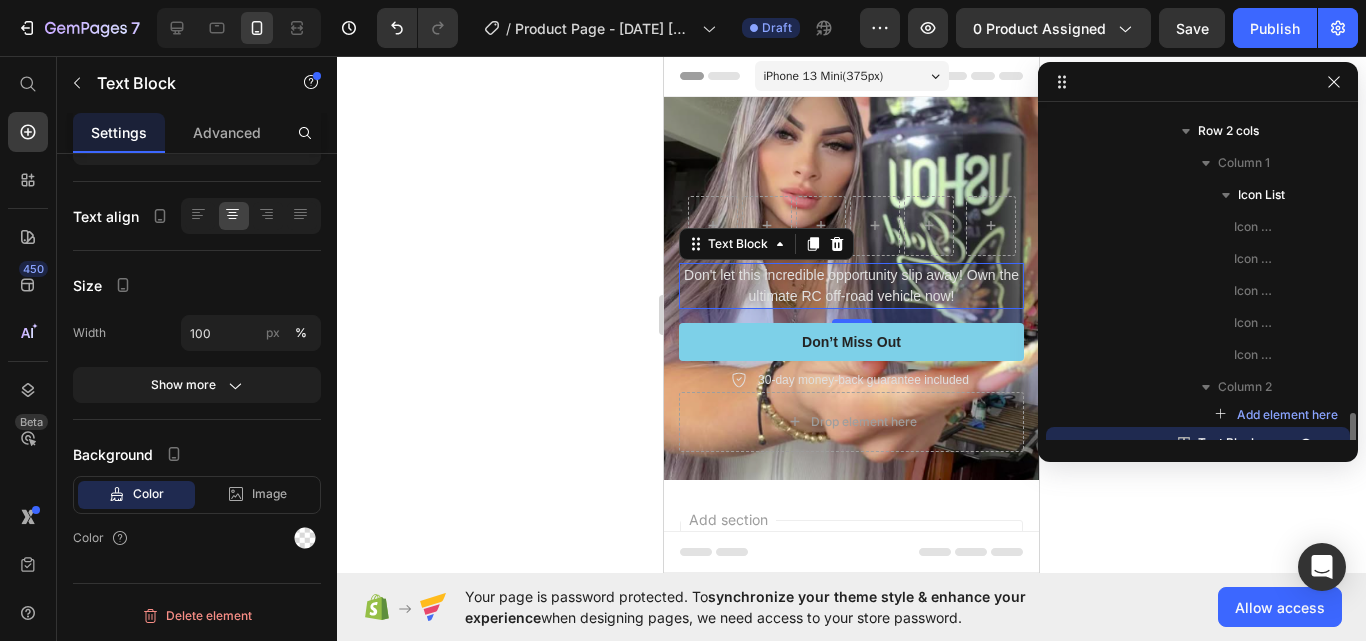 scroll, scrollTop: 326, scrollLeft: 0, axis: vertical 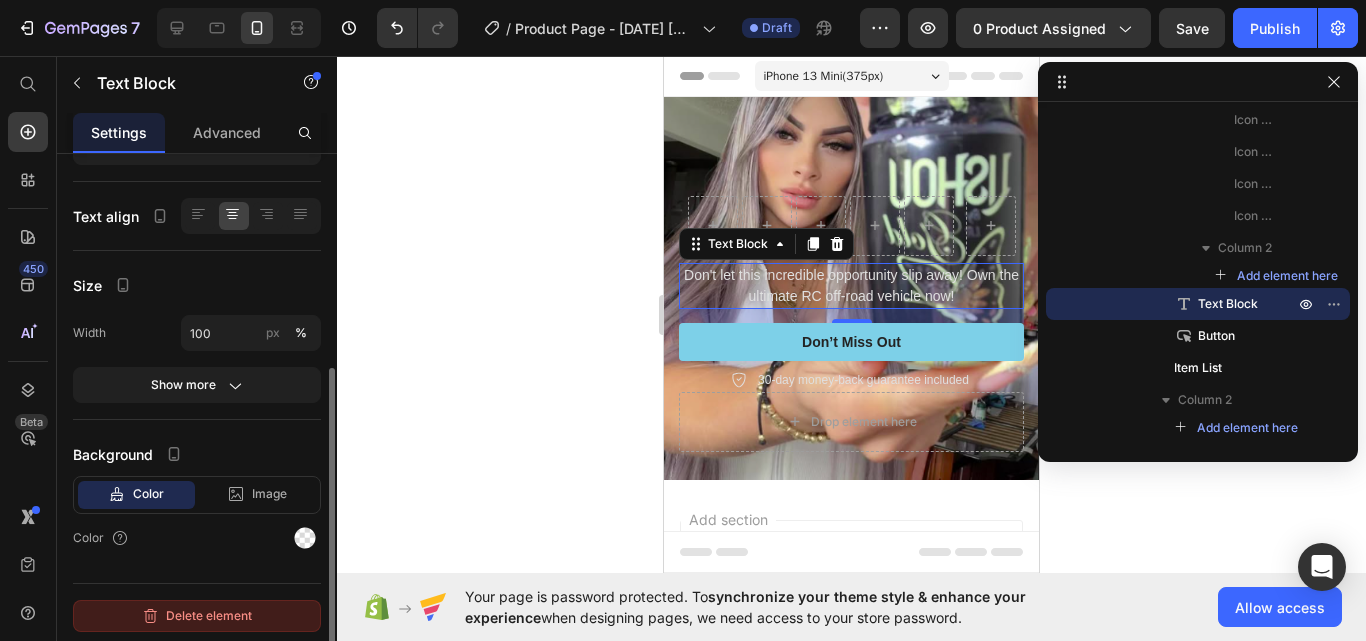 click on "Delete element" at bounding box center [197, 616] 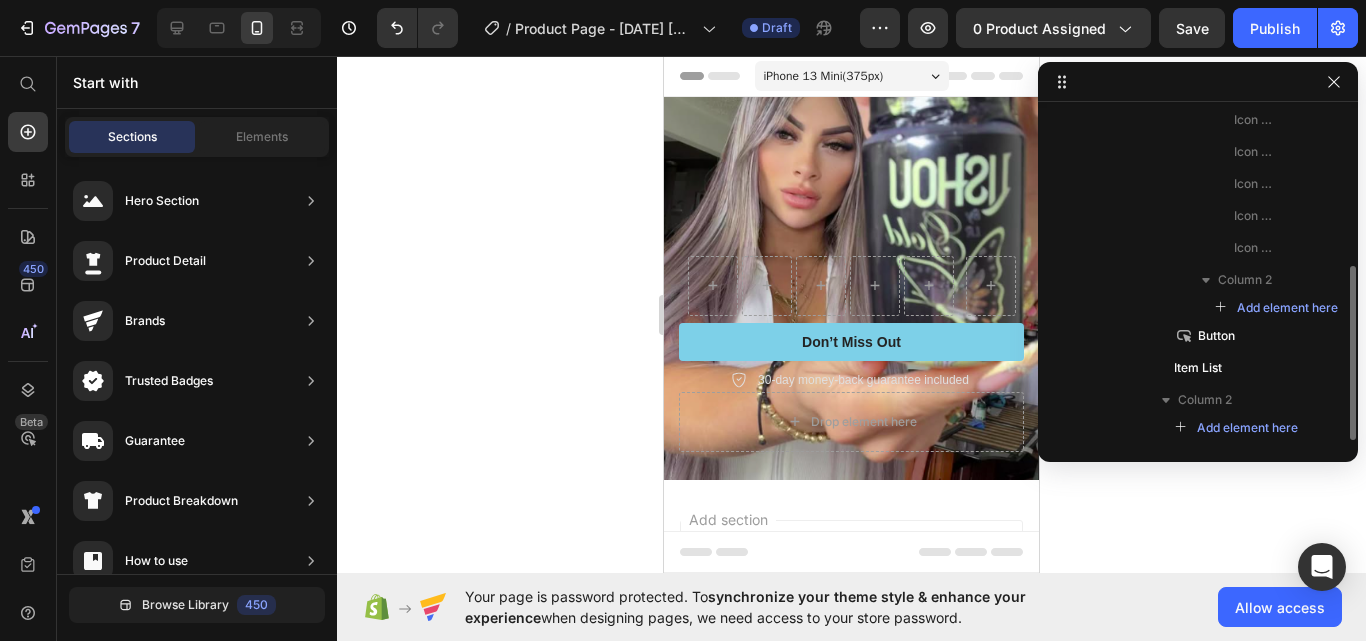 scroll, scrollTop: 294, scrollLeft: 0, axis: vertical 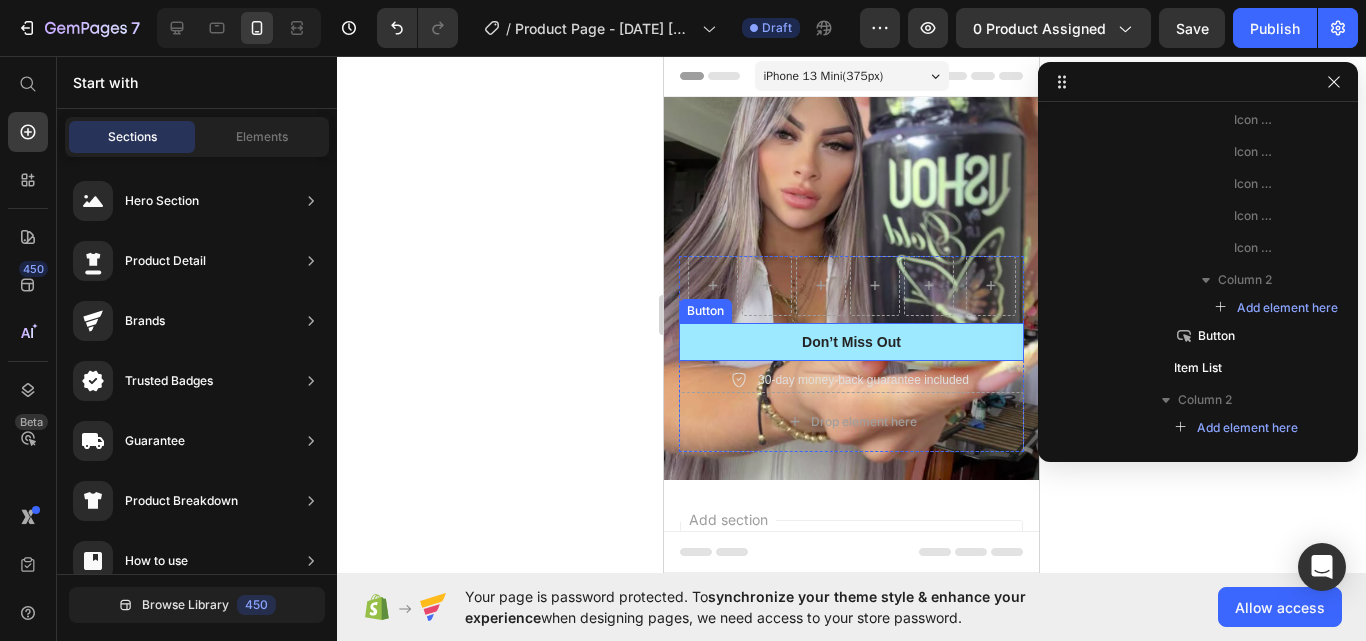 click on "Don’t Miss Out" at bounding box center [851, 342] 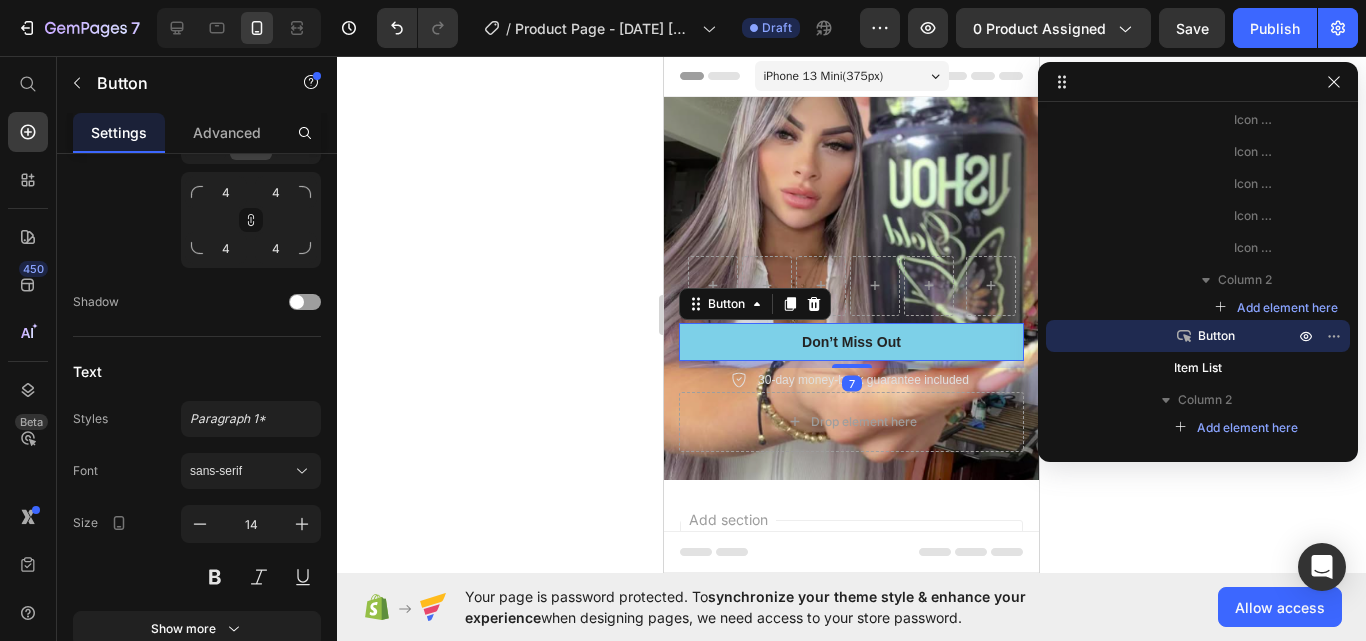 scroll, scrollTop: 901, scrollLeft: 0, axis: vertical 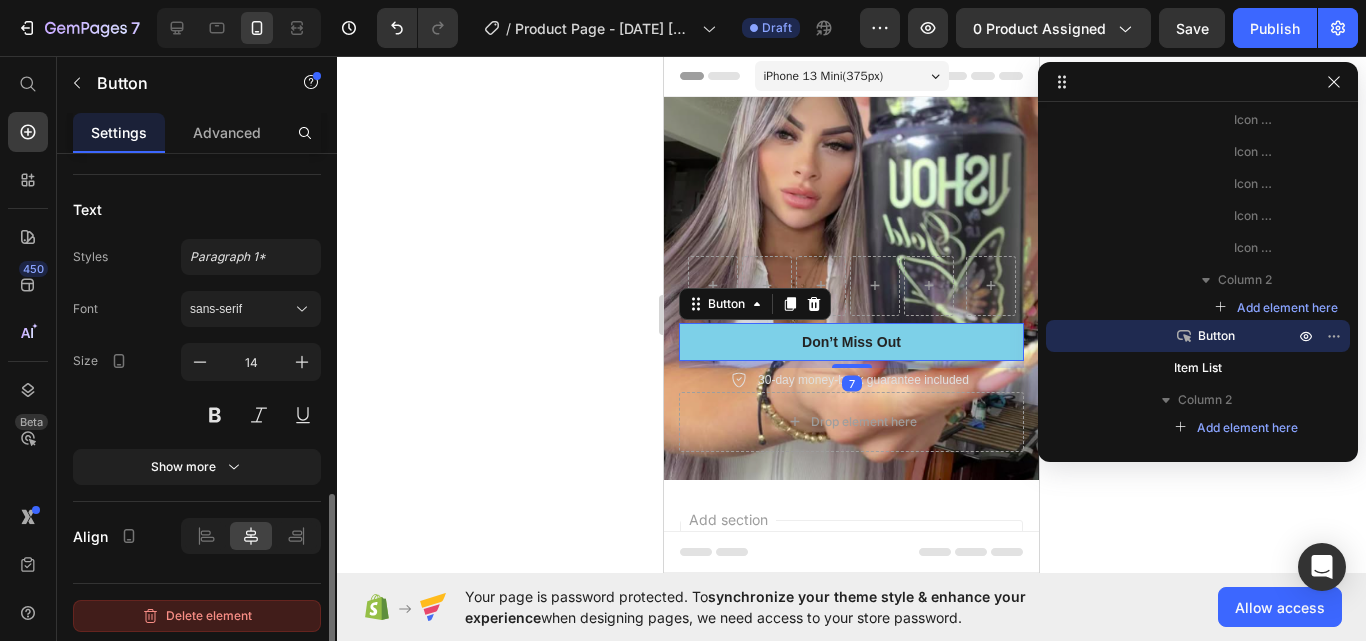 click on "Delete element" at bounding box center (197, 616) 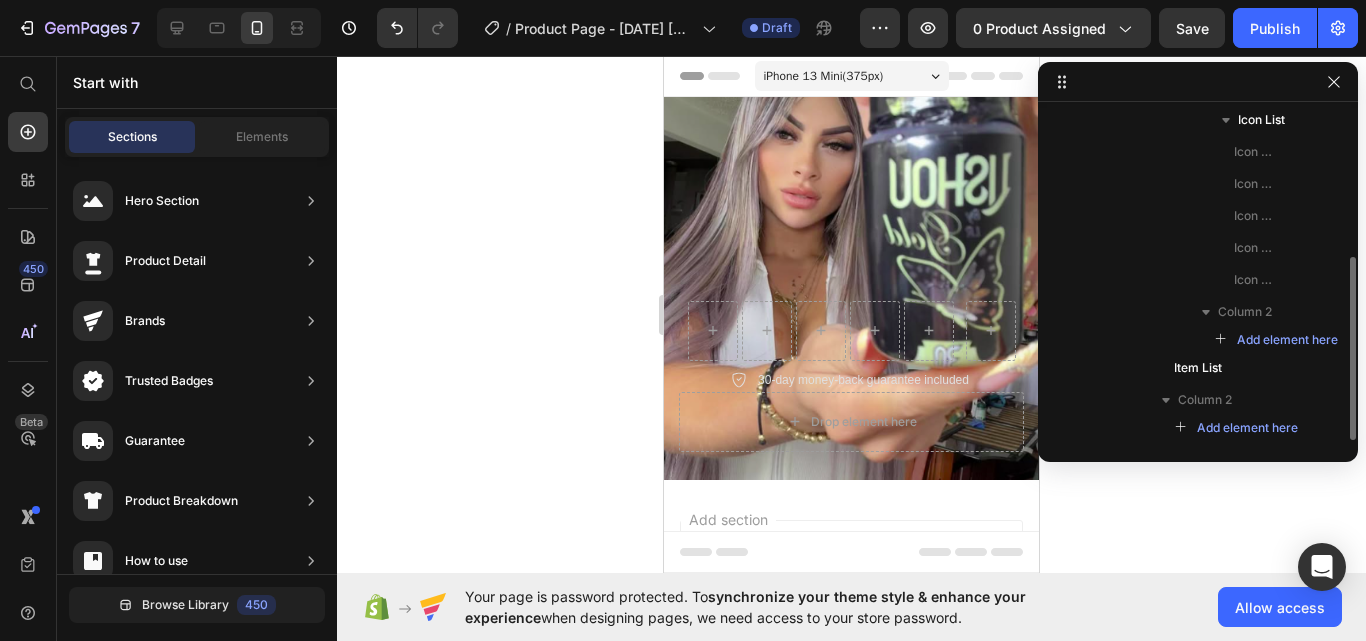scroll, scrollTop: 262, scrollLeft: 0, axis: vertical 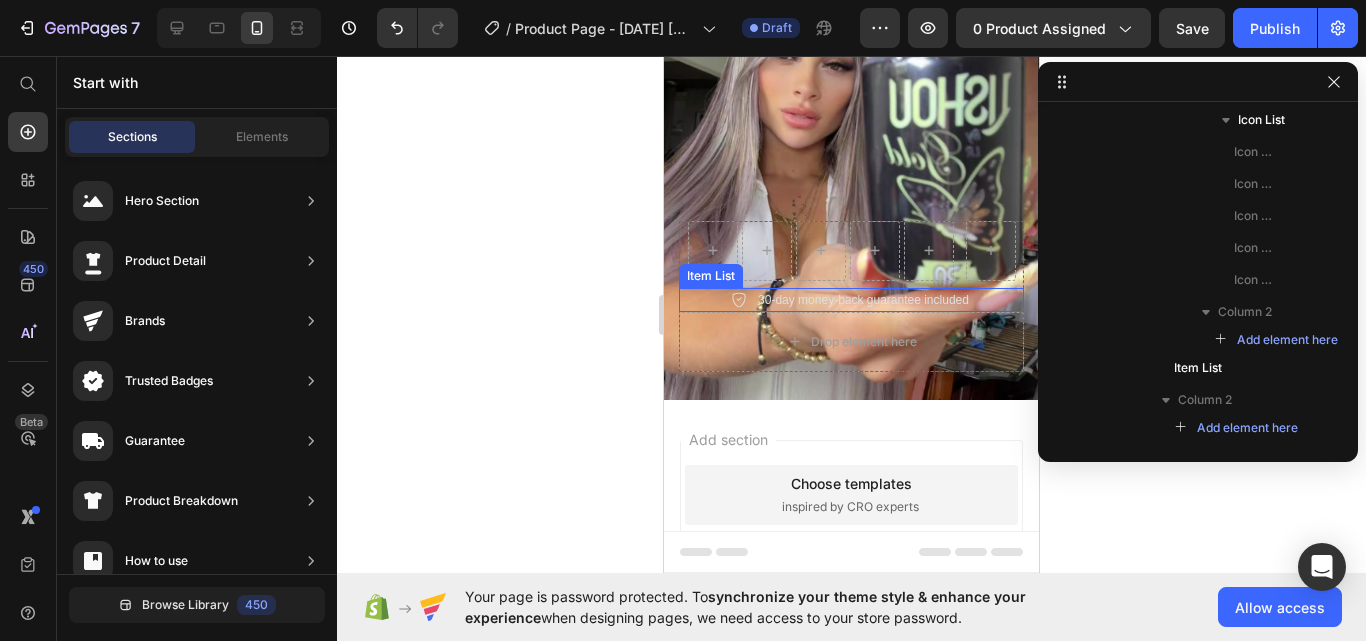 click on "30-day money-back guarantee included" at bounding box center [863, 300] 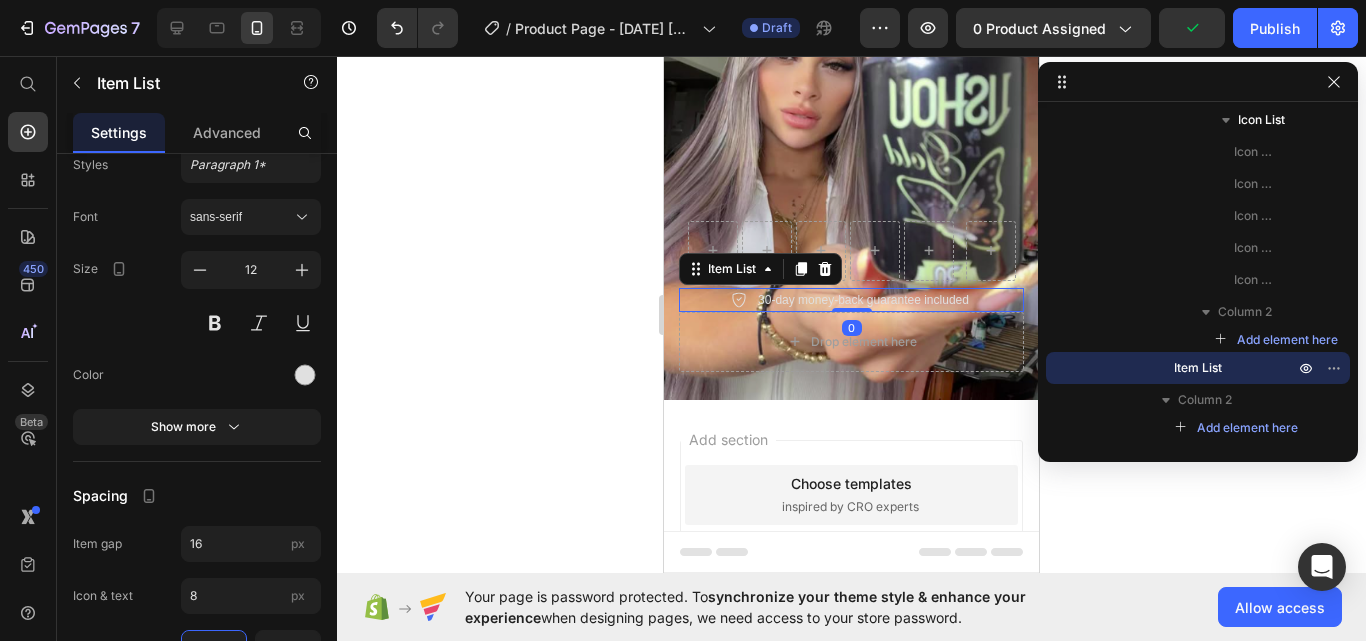 scroll, scrollTop: 924, scrollLeft: 0, axis: vertical 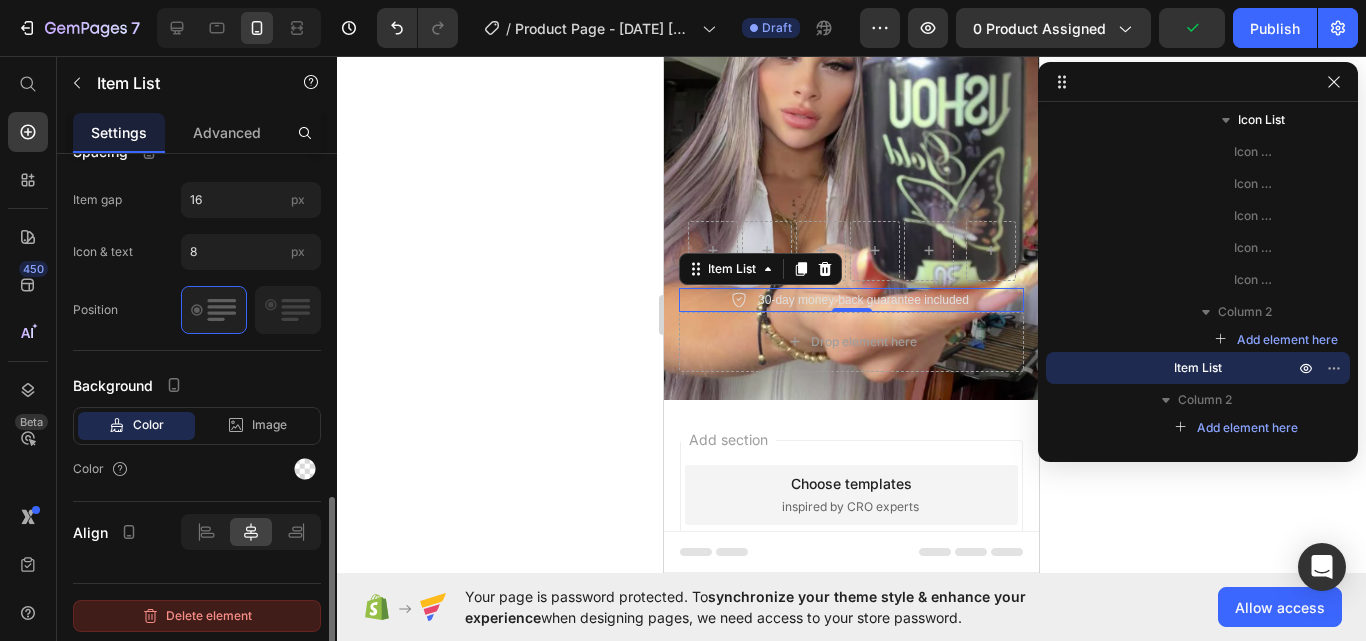 click on "Delete element" at bounding box center (197, 616) 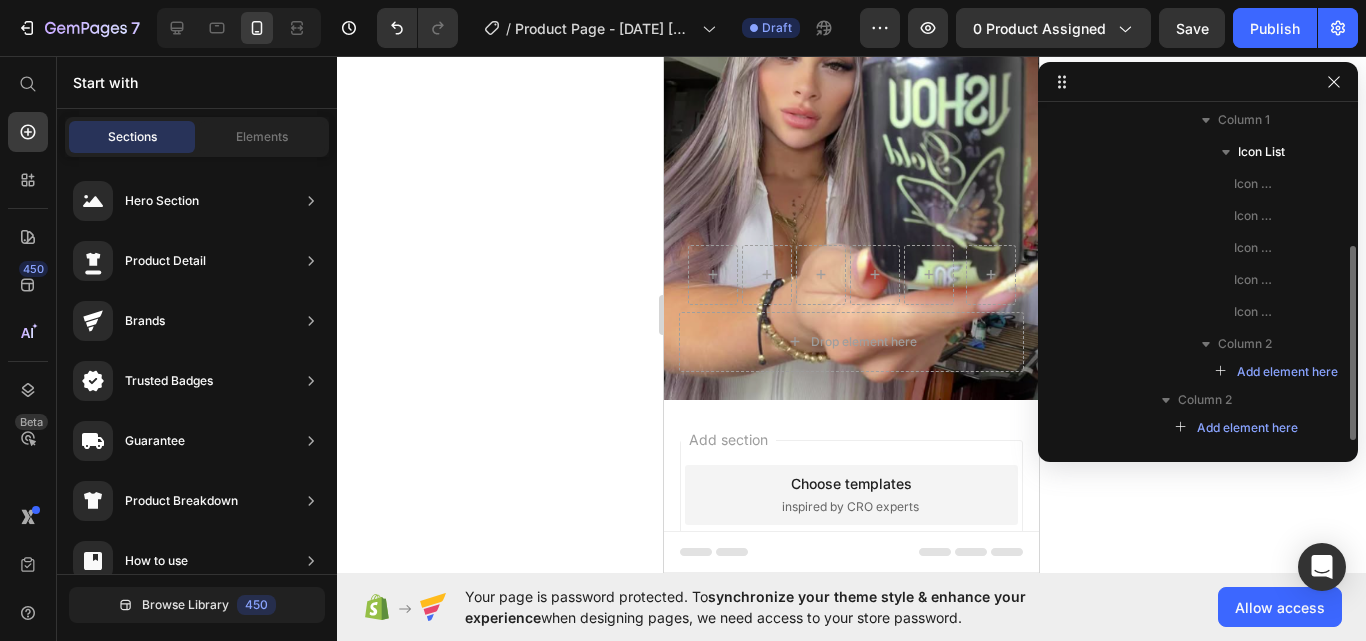 scroll, scrollTop: 230, scrollLeft: 0, axis: vertical 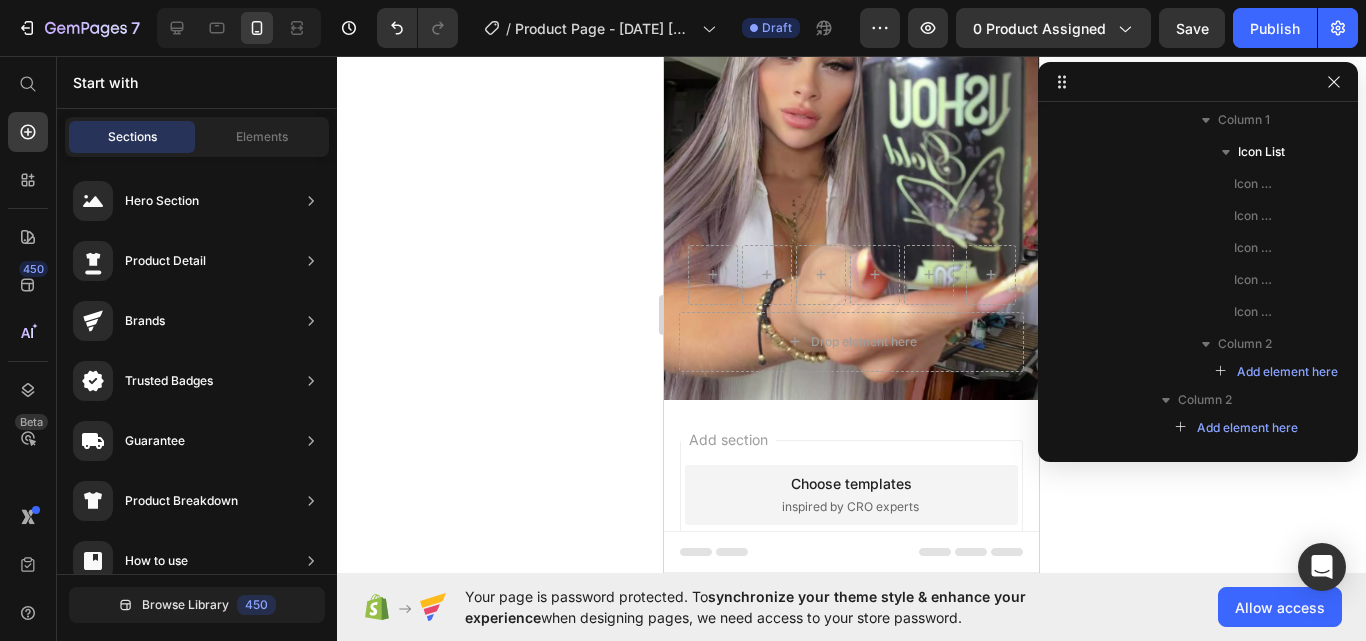 click on "Sections Elements" at bounding box center [197, 137] 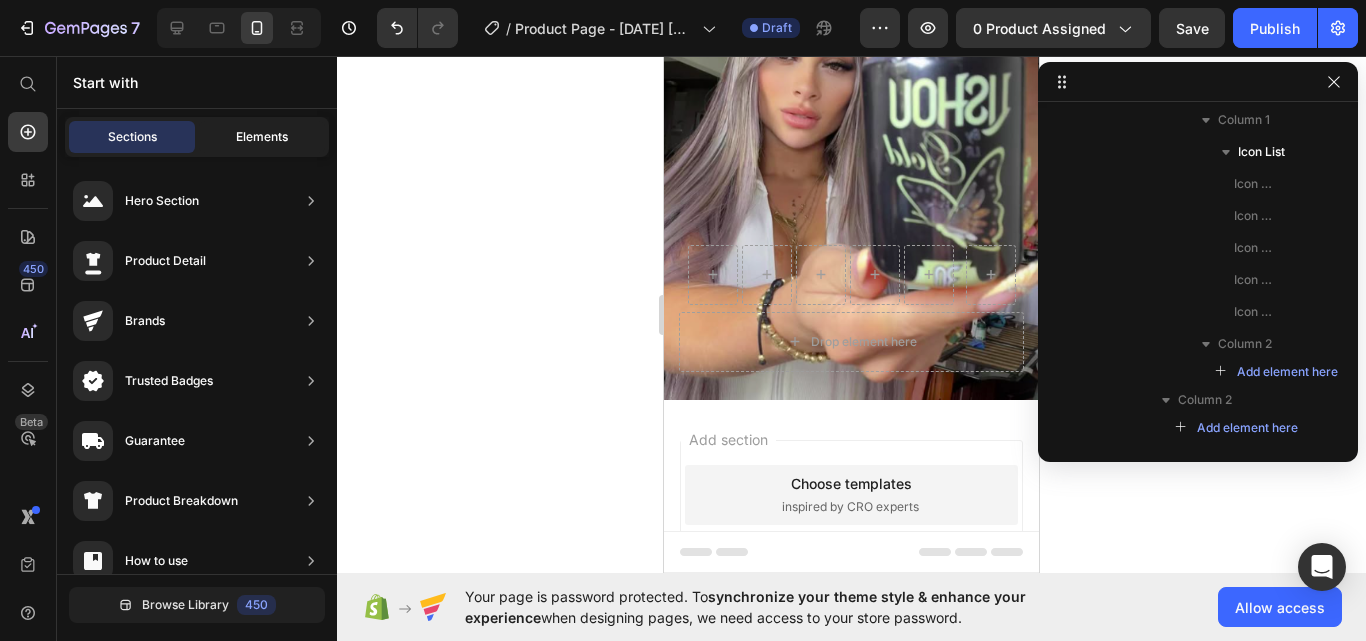 click on "Elements" at bounding box center (262, 137) 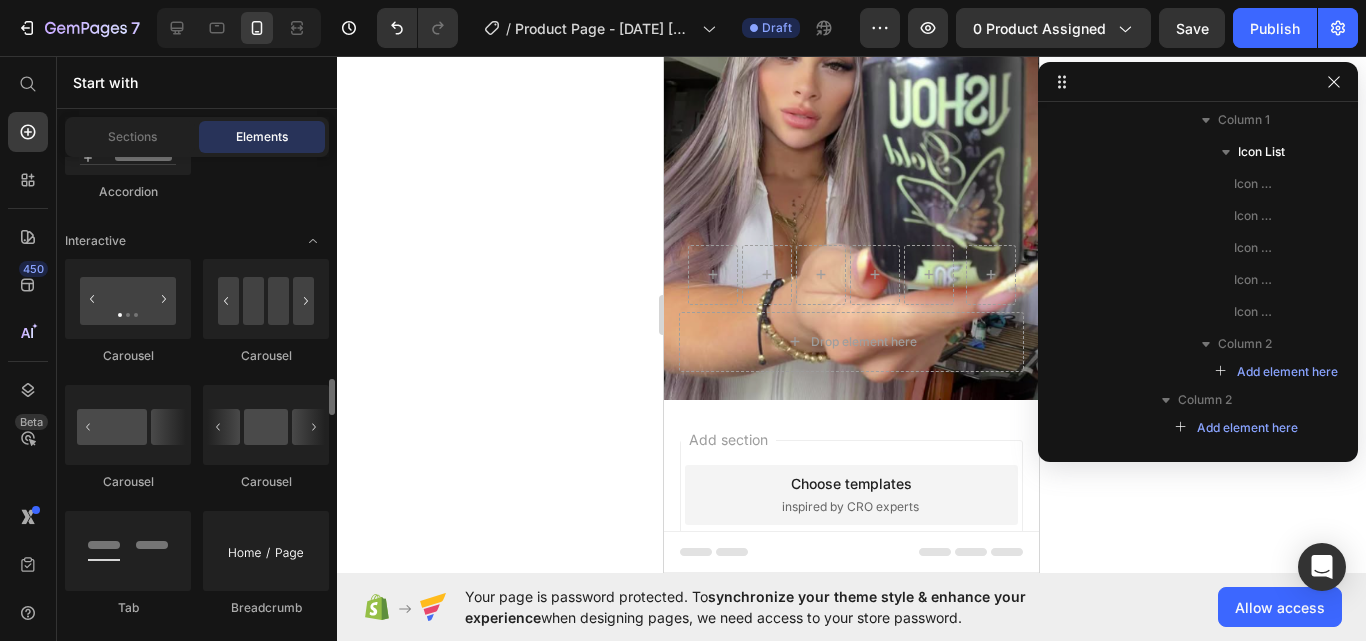 scroll, scrollTop: 2287, scrollLeft: 0, axis: vertical 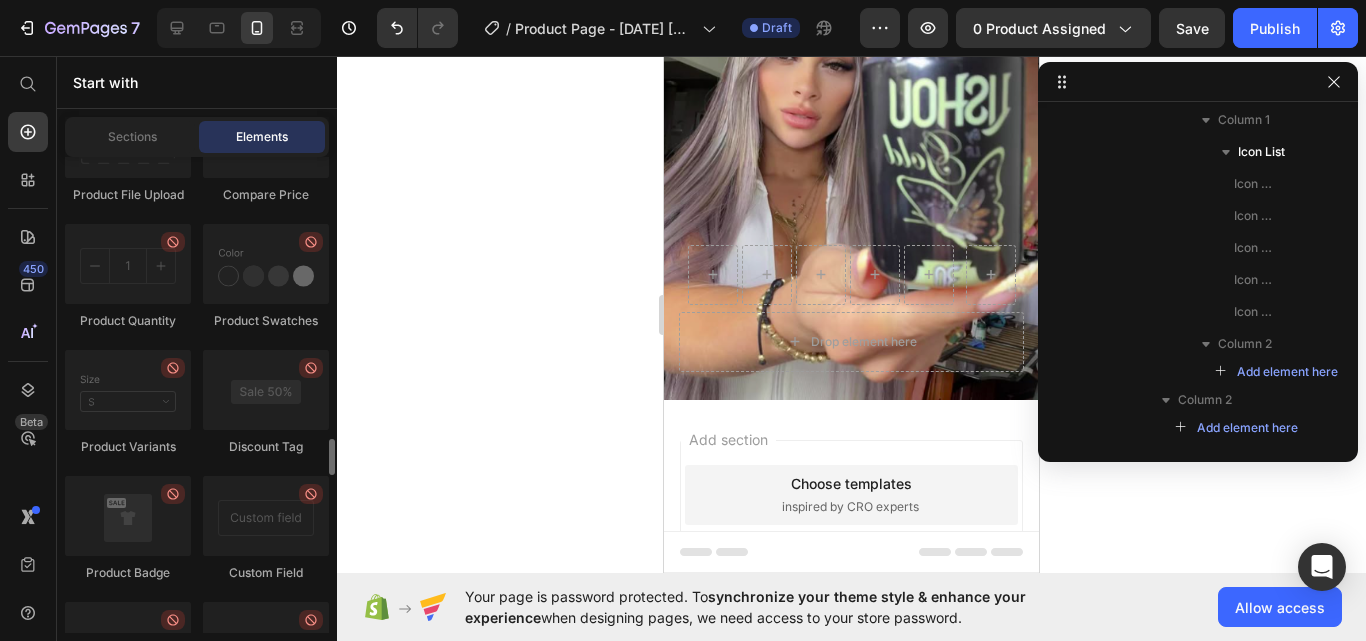 click at bounding box center [266, 390] 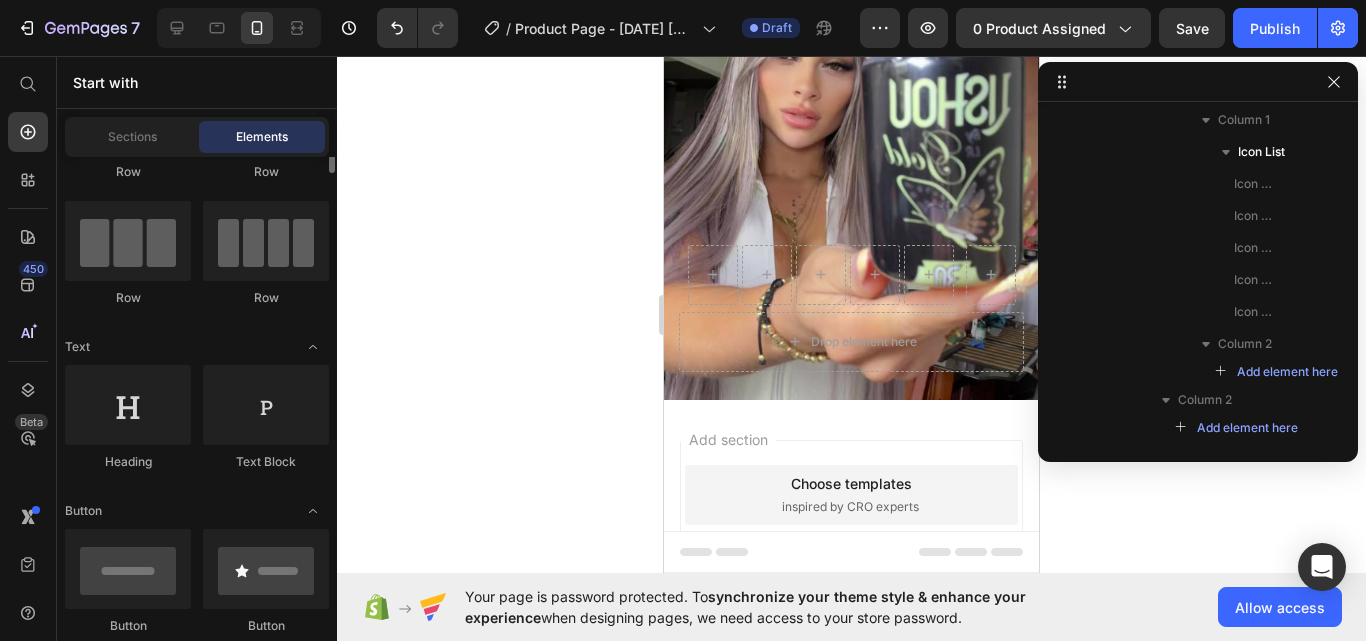 scroll, scrollTop: 85, scrollLeft: 0, axis: vertical 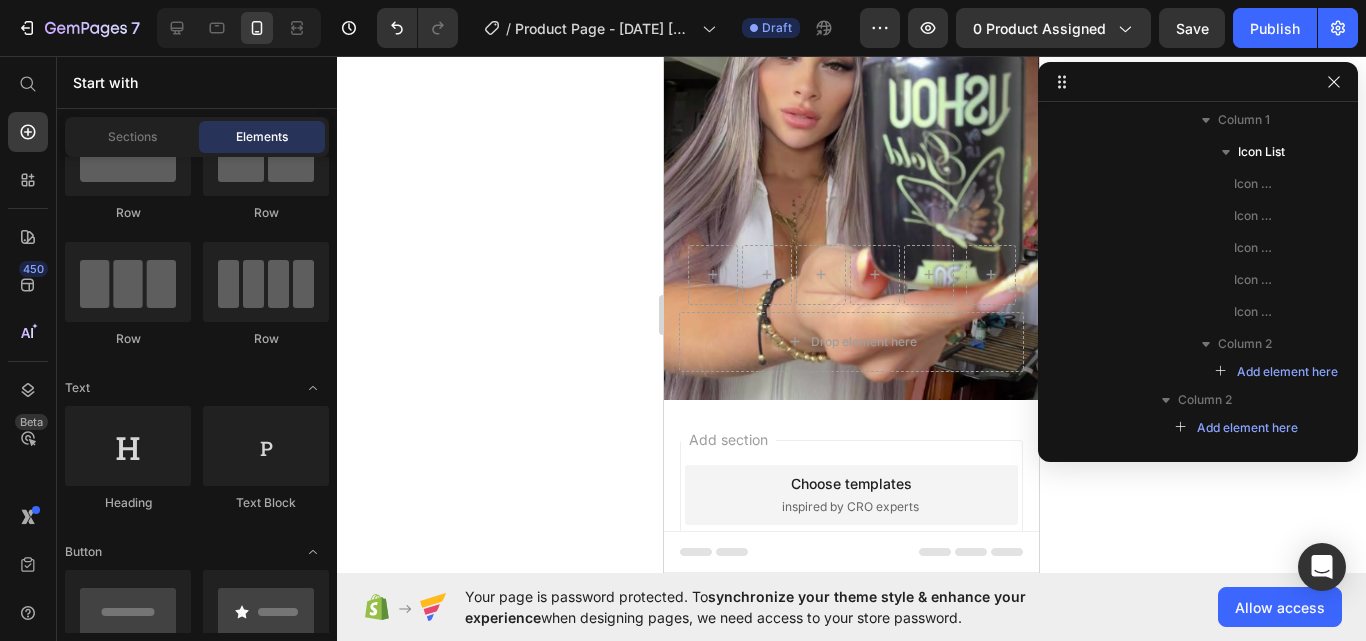 click 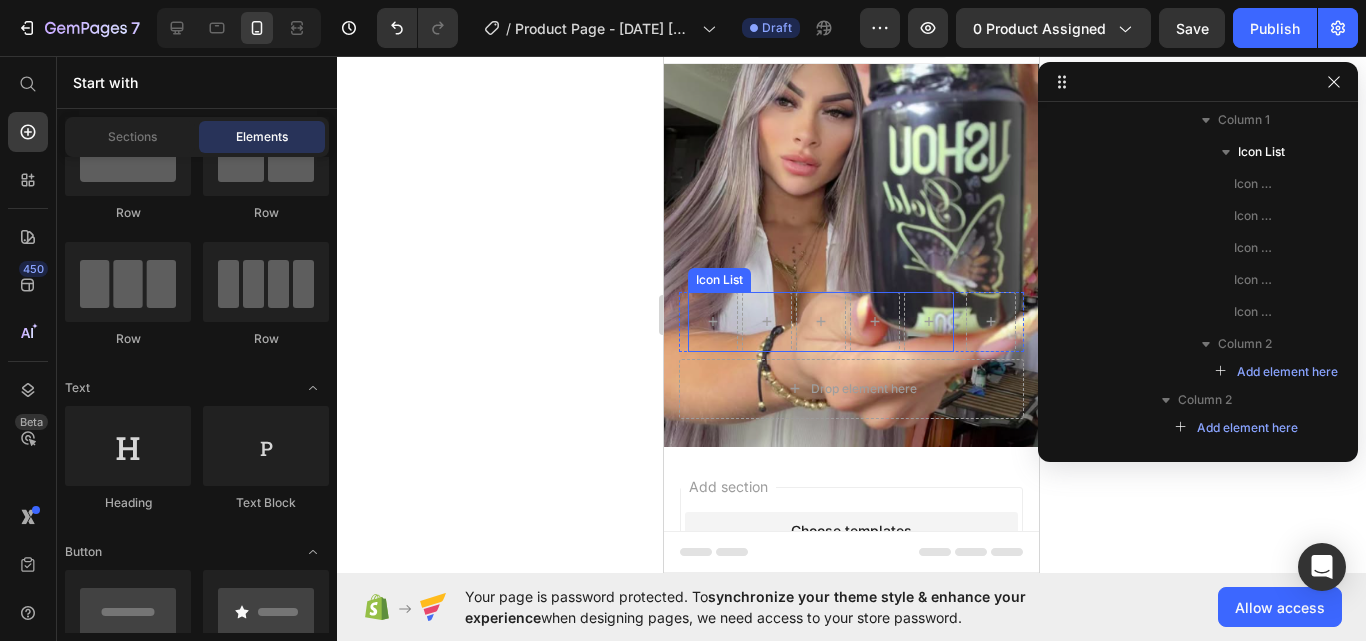 scroll, scrollTop: 0, scrollLeft: 0, axis: both 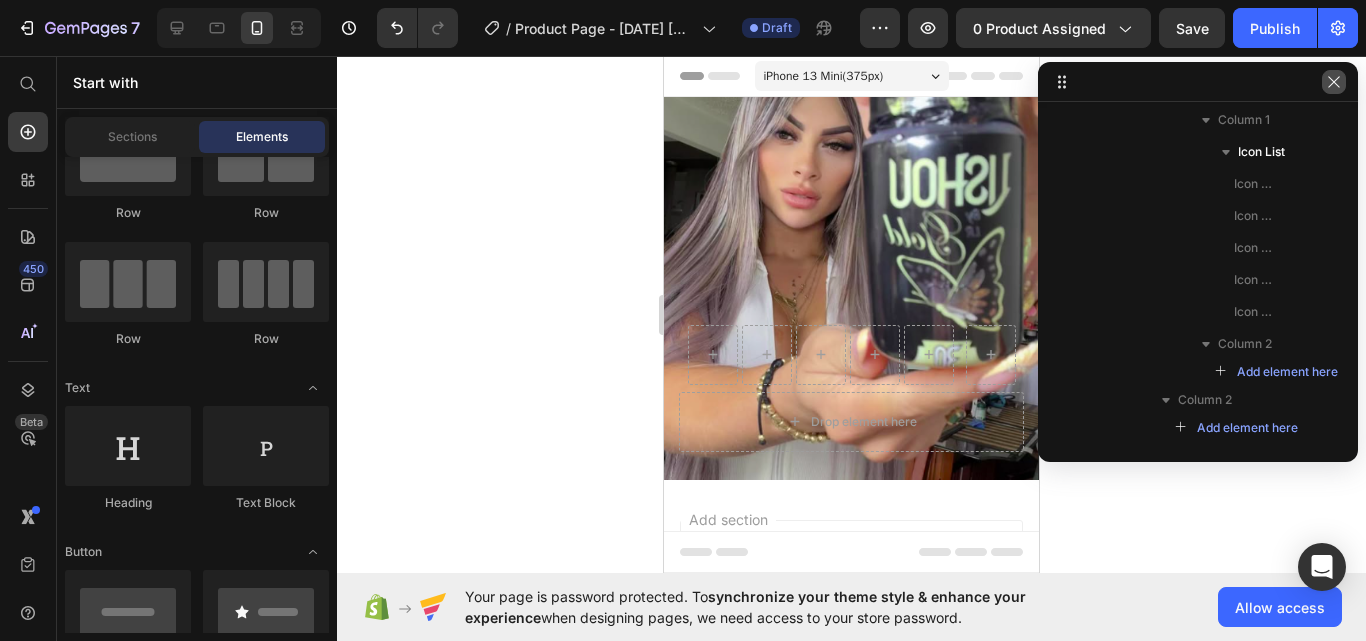 click 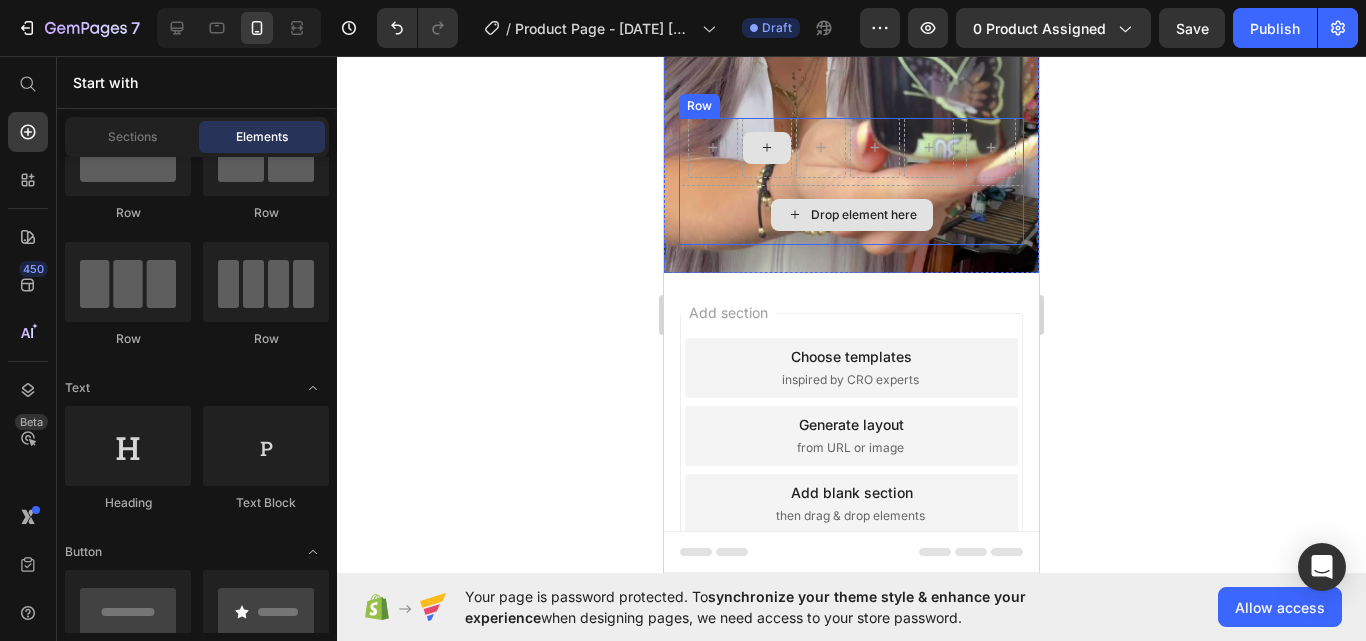 scroll, scrollTop: 274, scrollLeft: 0, axis: vertical 